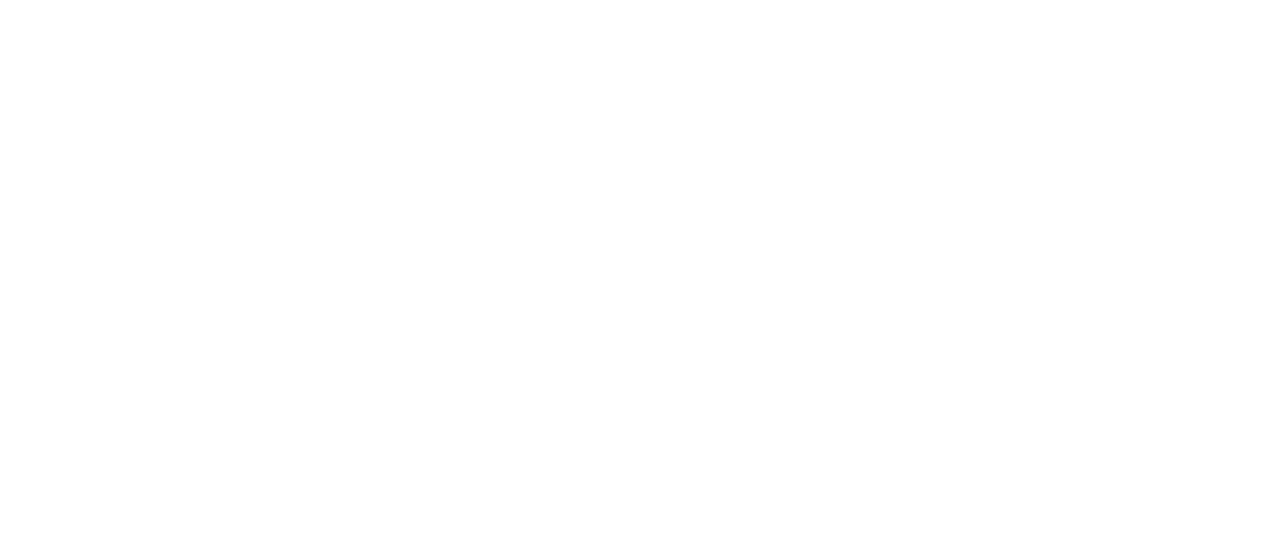 scroll, scrollTop: 0, scrollLeft: 0, axis: both 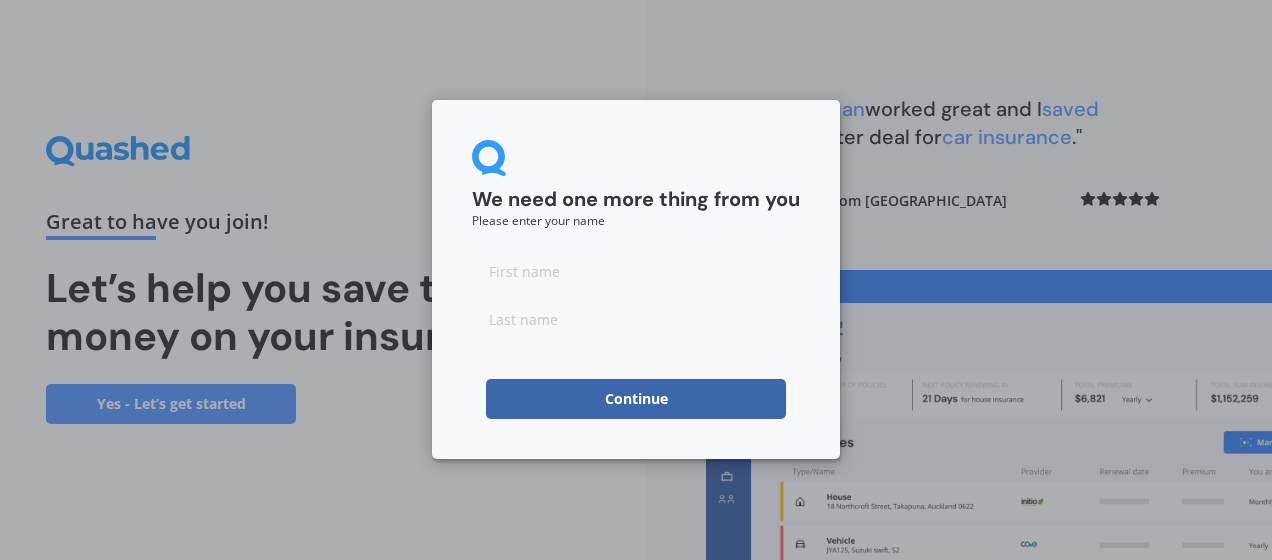 click at bounding box center (636, 271) 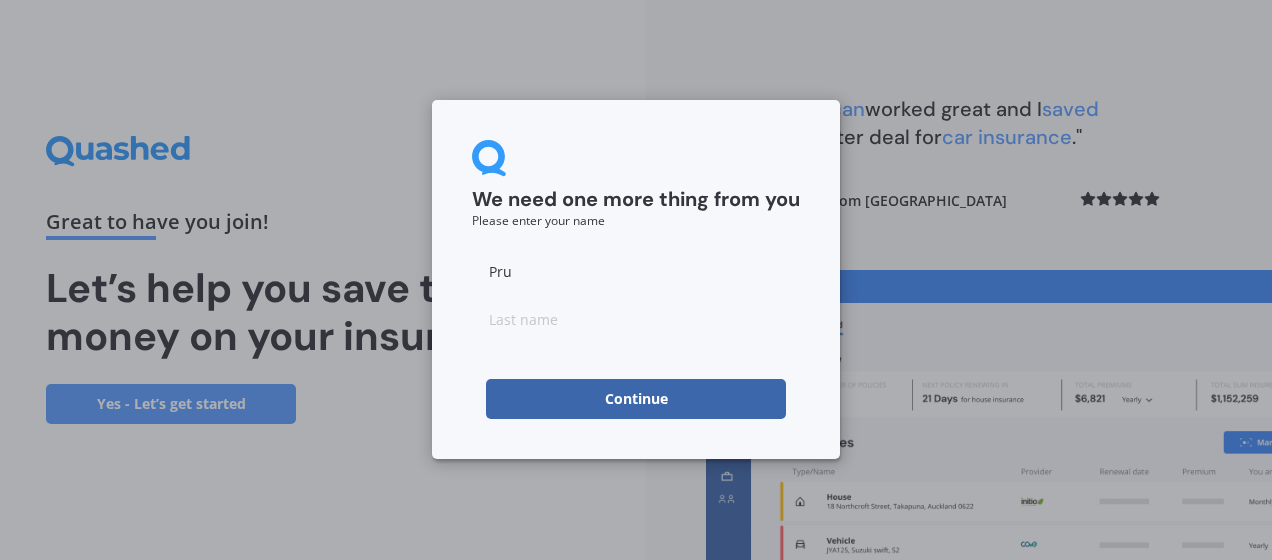 type on "Bell" 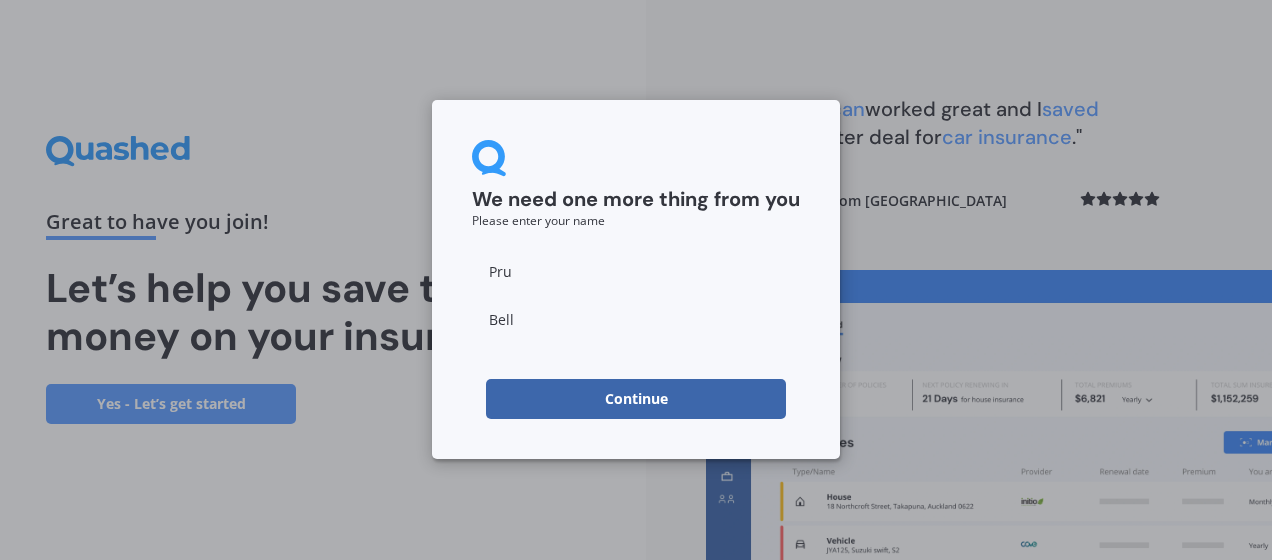 click on "Continue" at bounding box center [636, 399] 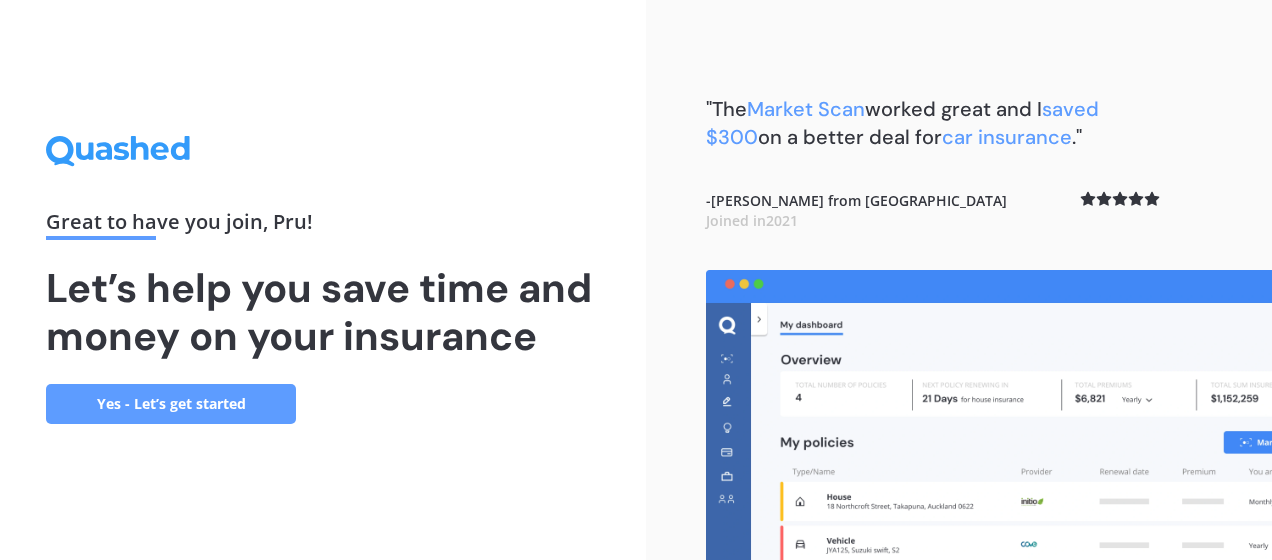 click on "Yes - Let’s get started" at bounding box center [171, 404] 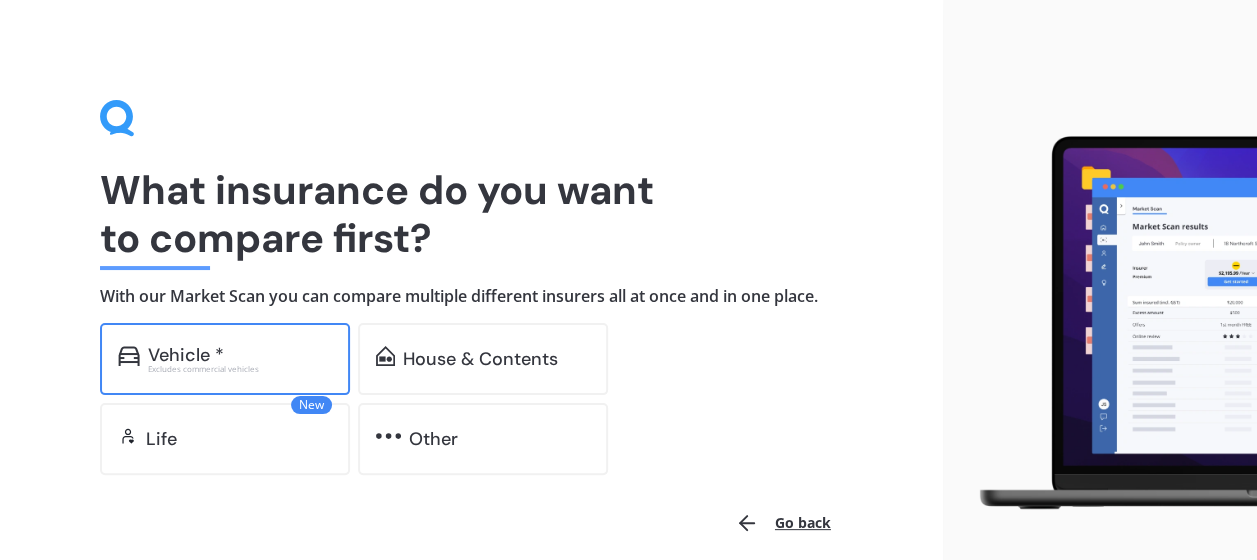 click on "Excludes commercial vehicles" at bounding box center (240, 369) 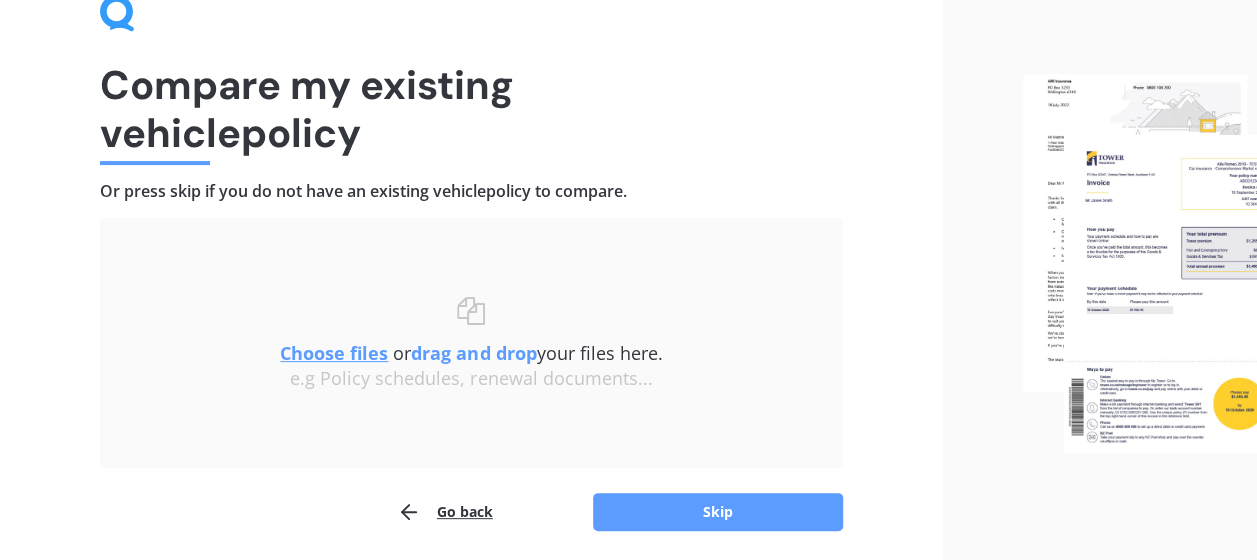 scroll, scrollTop: 176, scrollLeft: 0, axis: vertical 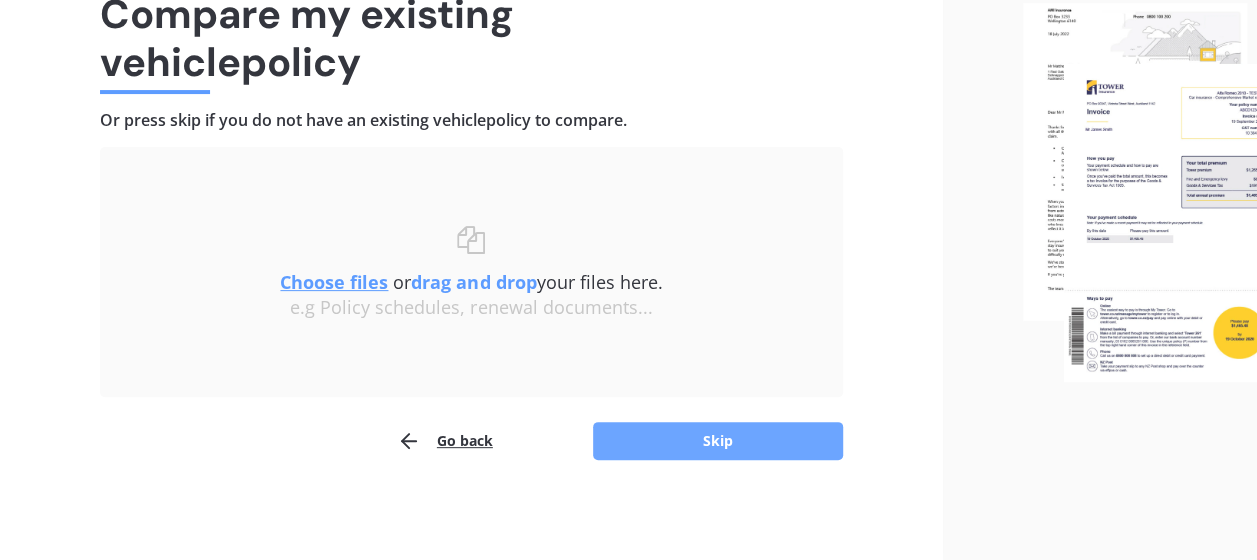 click on "Skip" at bounding box center (718, 441) 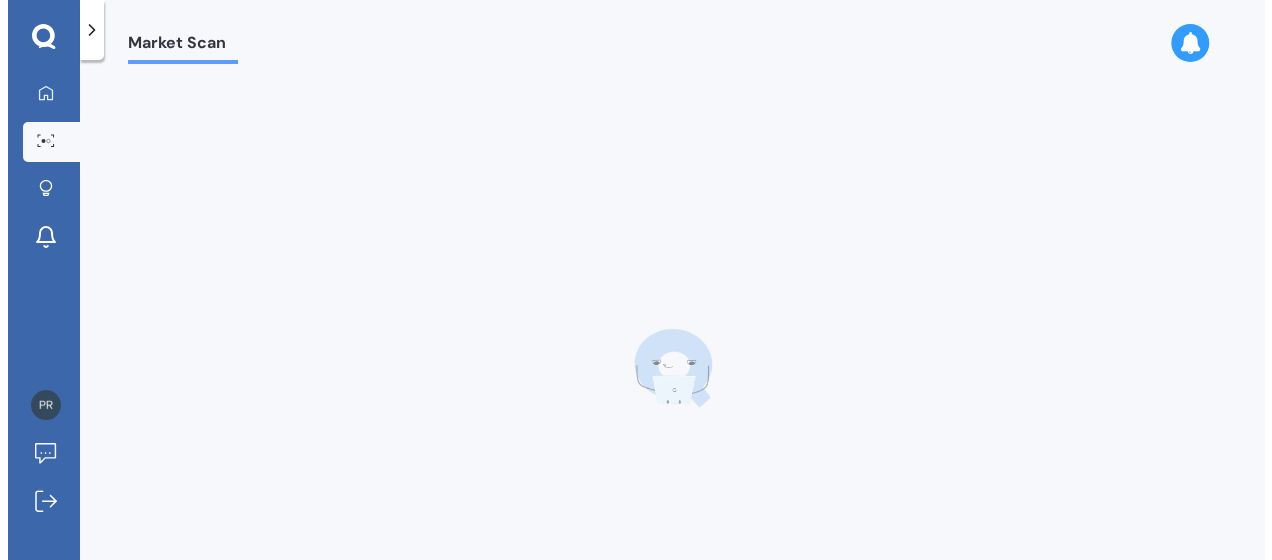 scroll, scrollTop: 0, scrollLeft: 0, axis: both 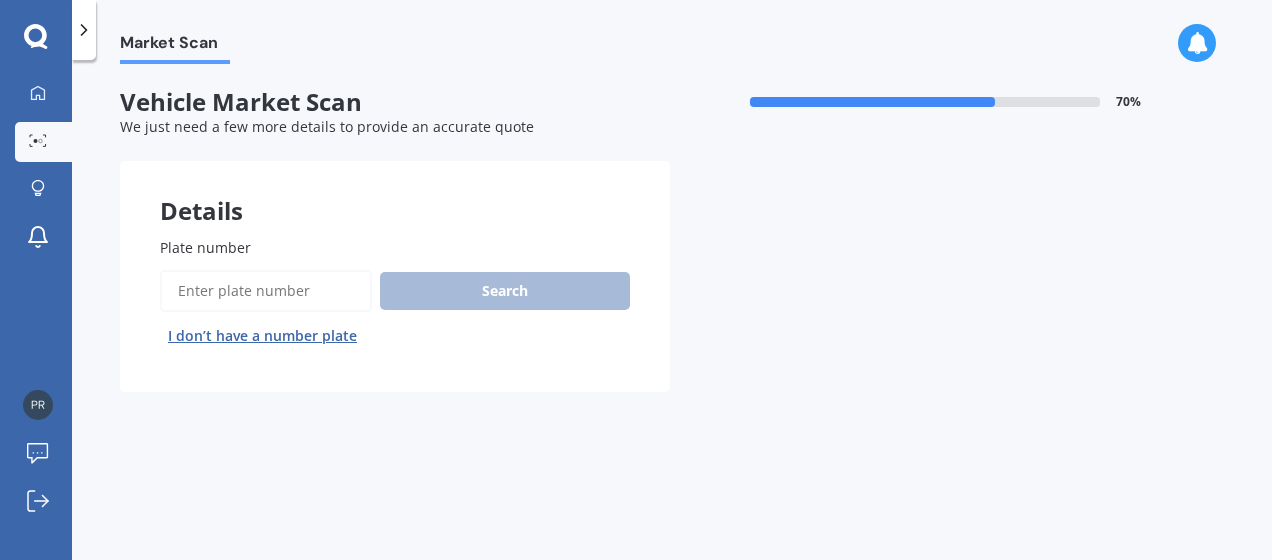 click on "Plate number" at bounding box center [266, 291] 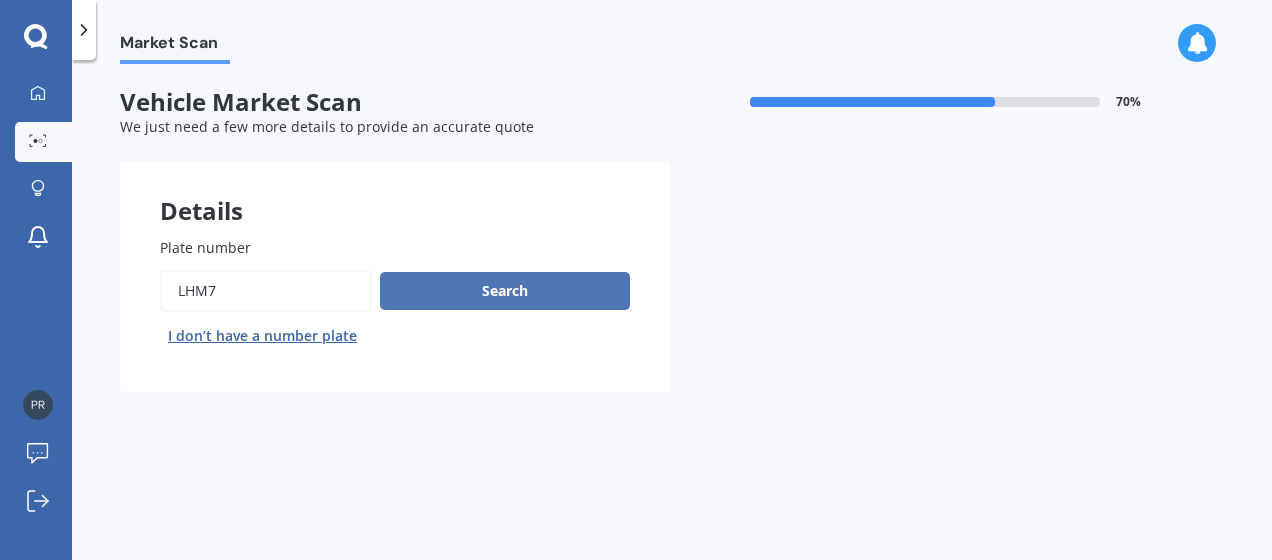type on "LHM7" 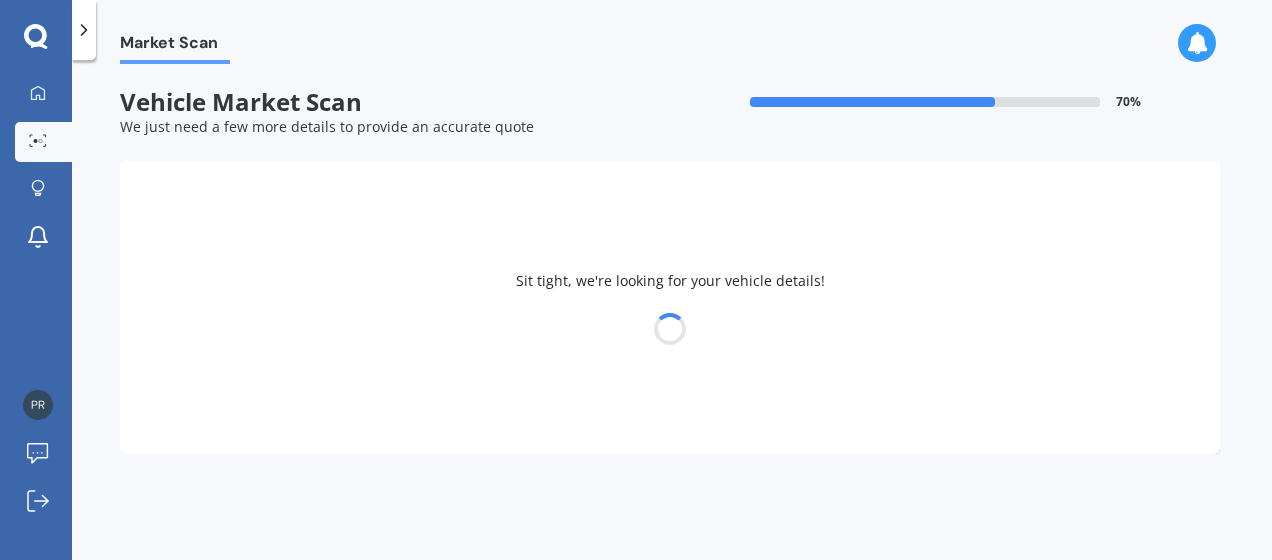 select on "SUBARU" 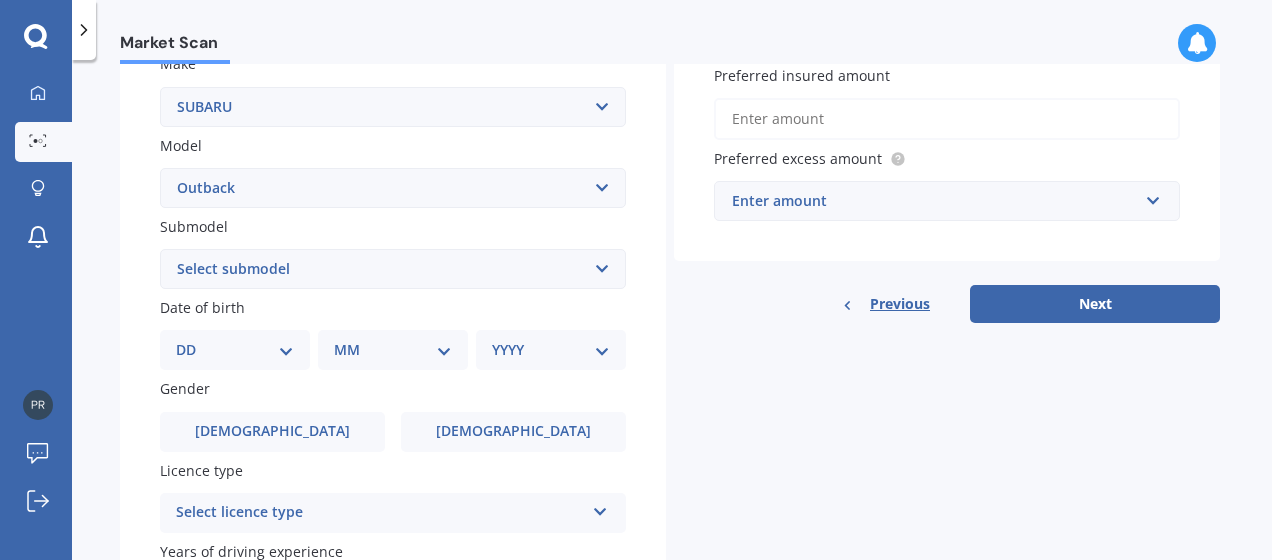 scroll, scrollTop: 391, scrollLeft: 0, axis: vertical 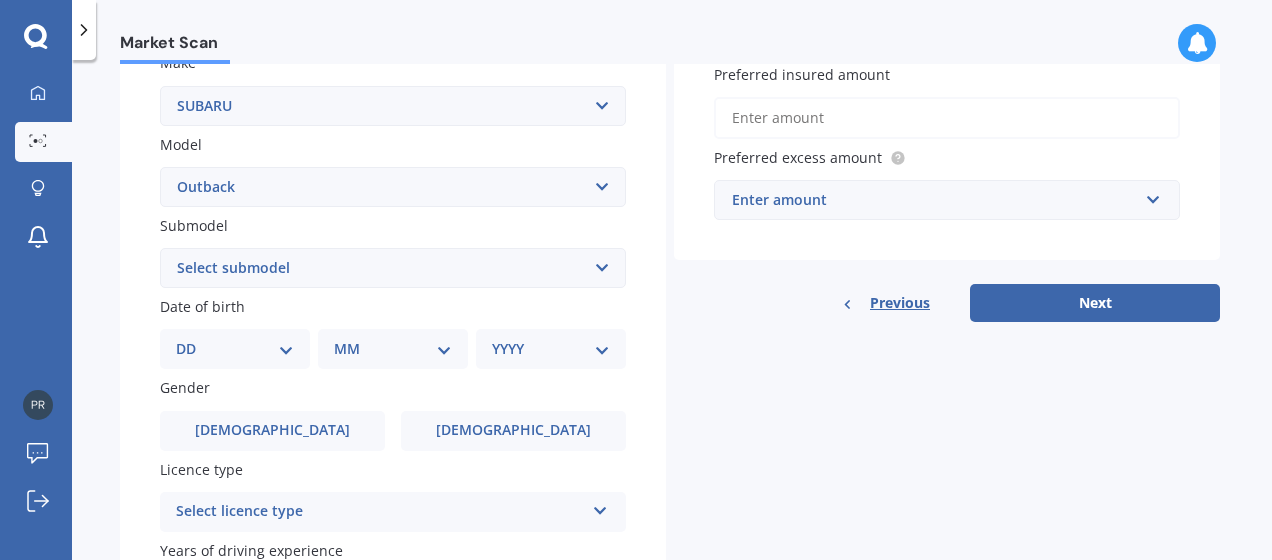 click on "Select submodel 2.0 Diesel 2.0 Diesel turbo 2.0D premium 2.5 2.5i 2.5i Luxury 2.5i premium 2.5i Sport 3.0R 3.0R Ltd 3.6 3.6R premium Legacy World Premier Edition" at bounding box center [393, 268] 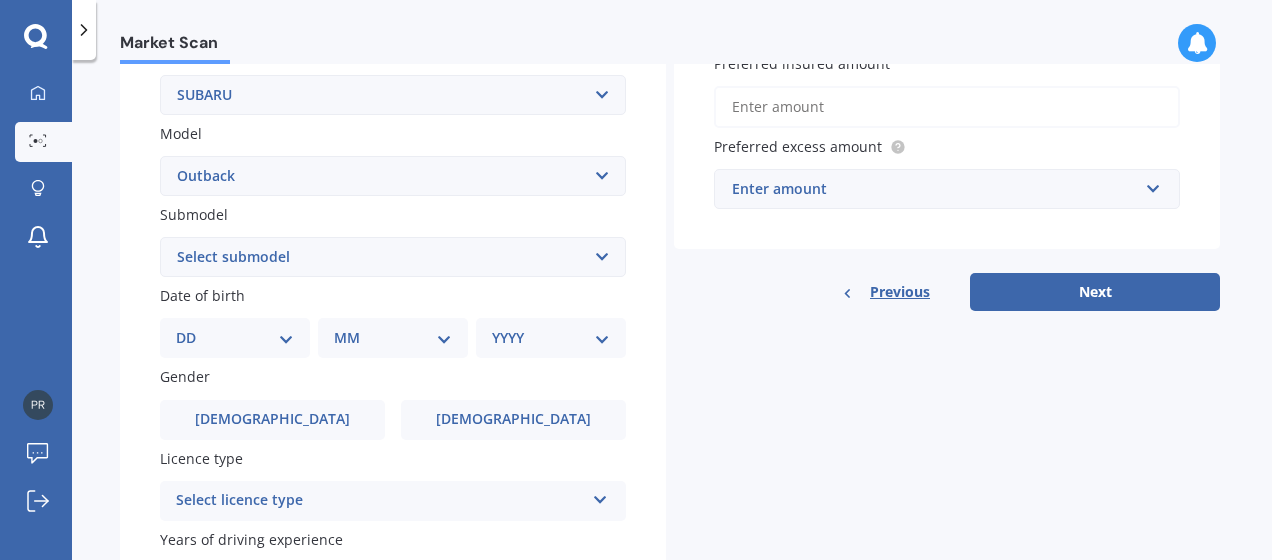 scroll, scrollTop: 398, scrollLeft: 0, axis: vertical 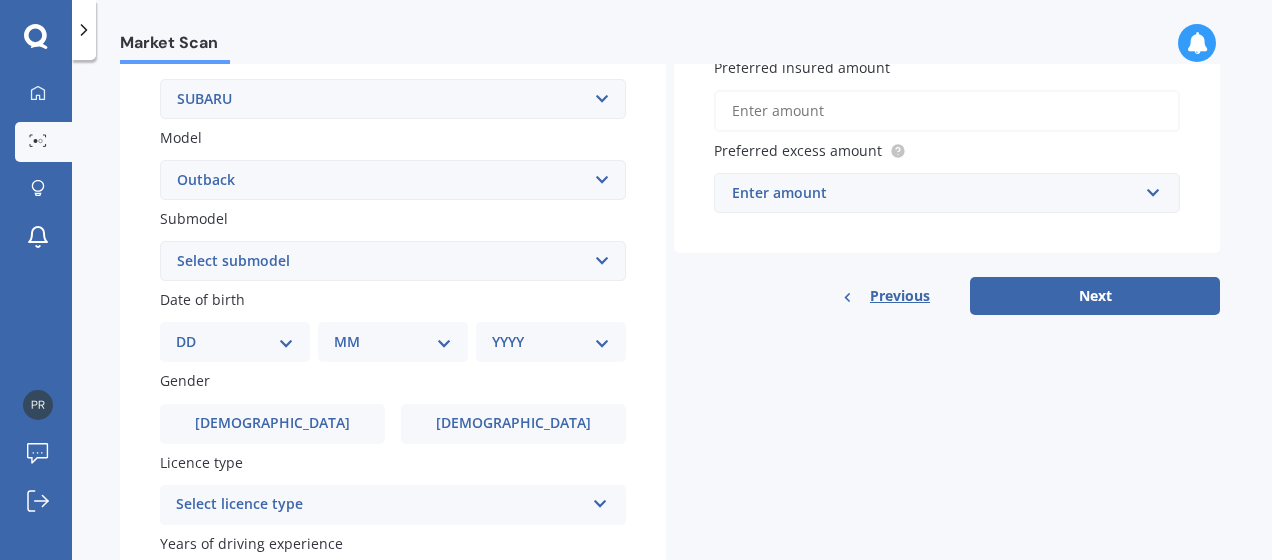 click on "DD 01 02 03 04 05 06 07 08 09 10 11 12 13 14 15 16 17 18 19 20 21 22 23 24 25 26 27 28 29 30 31" at bounding box center [235, 342] 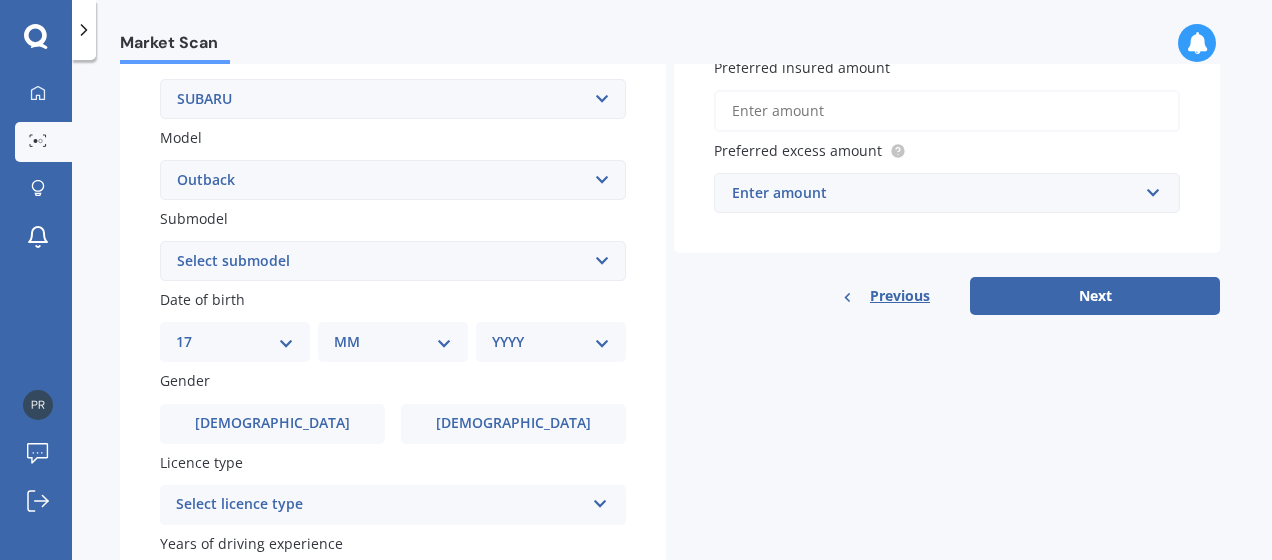 click on "DD 01 02 03 04 05 06 07 08 09 10 11 12 13 14 15 16 17 18 19 20 21 22 23 24 25 26 27 28 29 30 31" at bounding box center [235, 342] 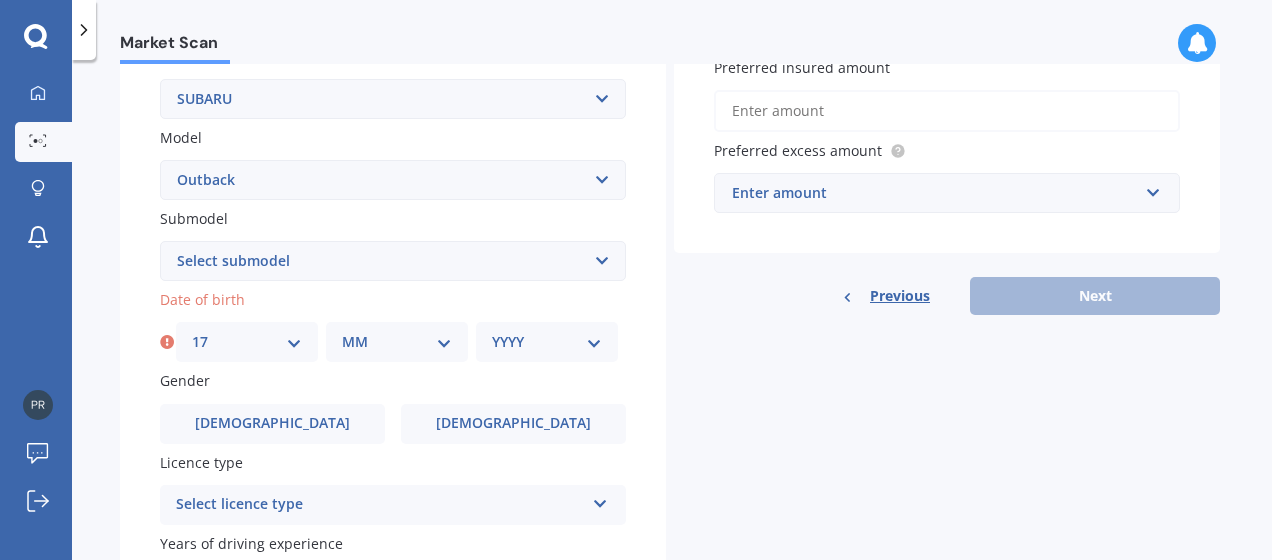 click on "MM 01 02 03 04 05 06 07 08 09 10 11 12" at bounding box center (397, 342) 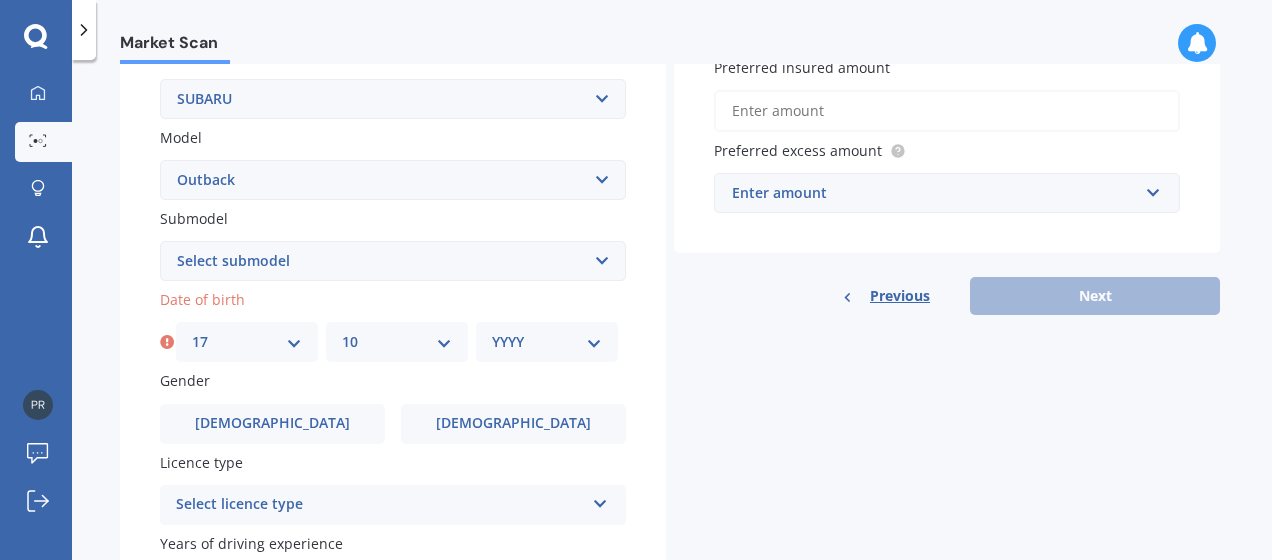 click on "MM 01 02 03 04 05 06 07 08 09 10 11 12" at bounding box center [397, 342] 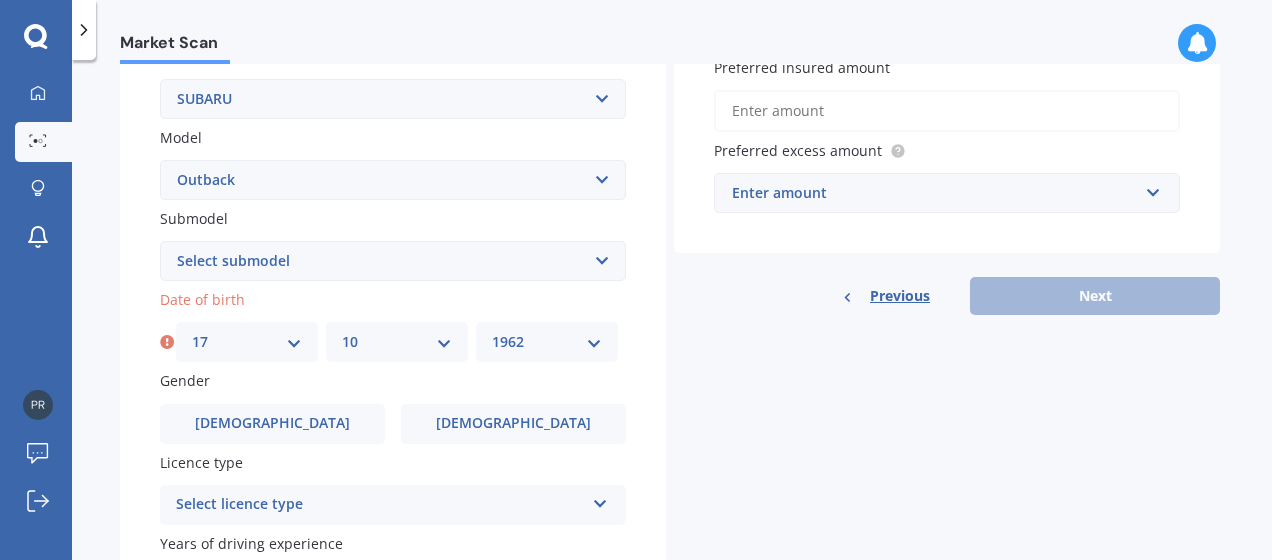 click on "YYYY 2025 2024 2023 2022 2021 2020 2019 2018 2017 2016 2015 2014 2013 2012 2011 2010 2009 2008 2007 2006 2005 2004 2003 2002 2001 2000 1999 1998 1997 1996 1995 1994 1993 1992 1991 1990 1989 1988 1987 1986 1985 1984 1983 1982 1981 1980 1979 1978 1977 1976 1975 1974 1973 1972 1971 1970 1969 1968 1967 1966 1965 1964 1963 1962 1961 1960 1959 1958 1957 1956 1955 1954 1953 1952 1951 1950 1949 1948 1947 1946 1945 1944 1943 1942 1941 1940 1939 1938 1937 1936 1935 1934 1933 1932 1931 1930 1929 1928 1927 1926" at bounding box center [547, 342] 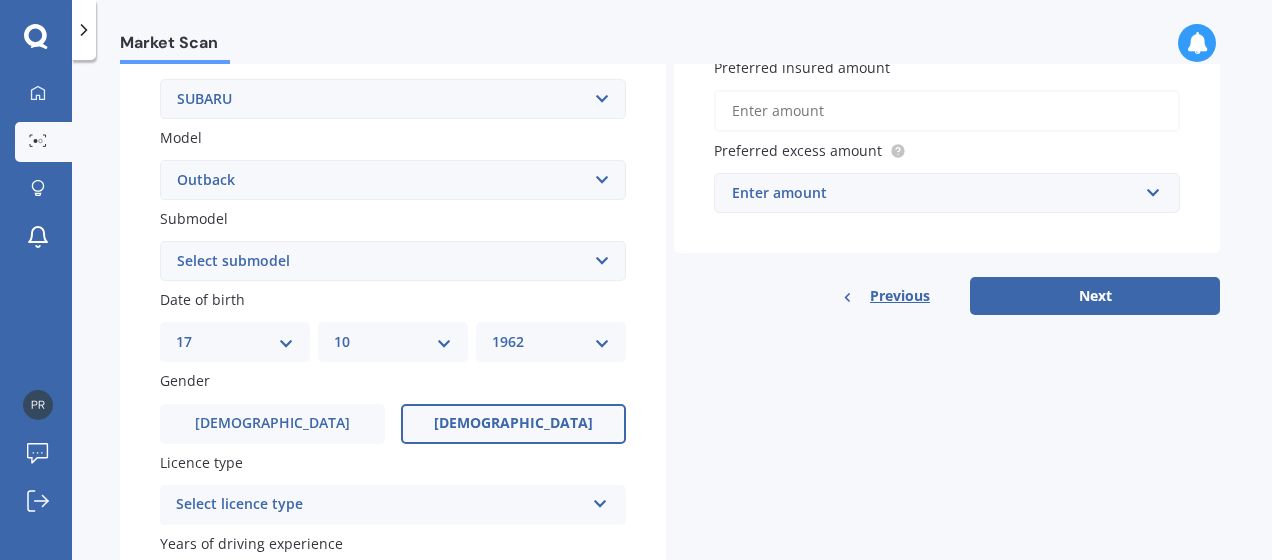 click on "Female" at bounding box center [513, 424] 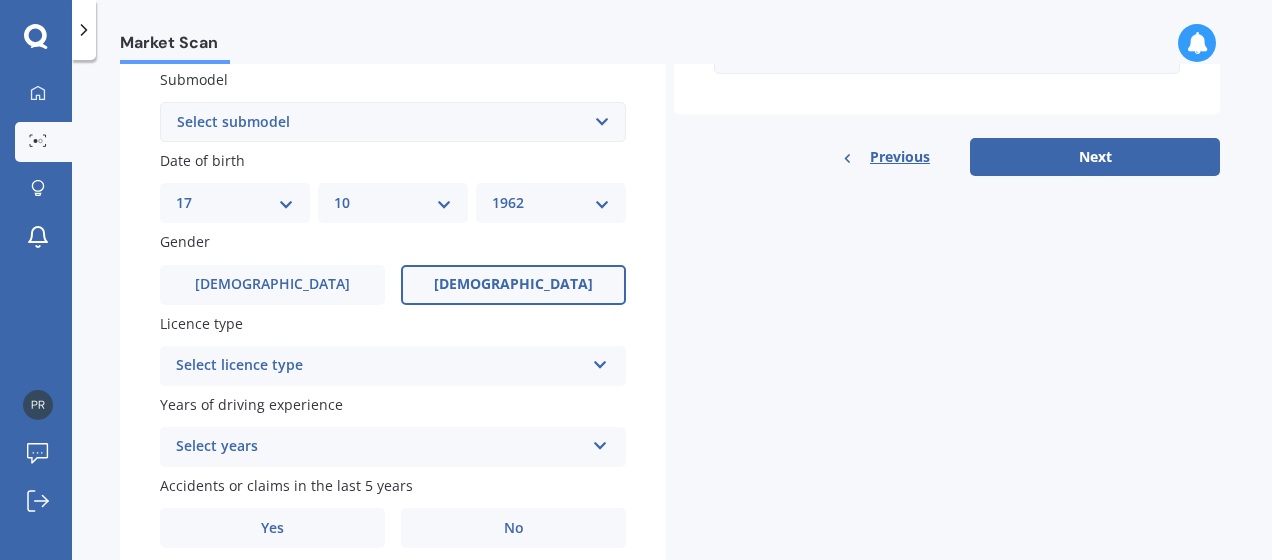 scroll, scrollTop: 544, scrollLeft: 0, axis: vertical 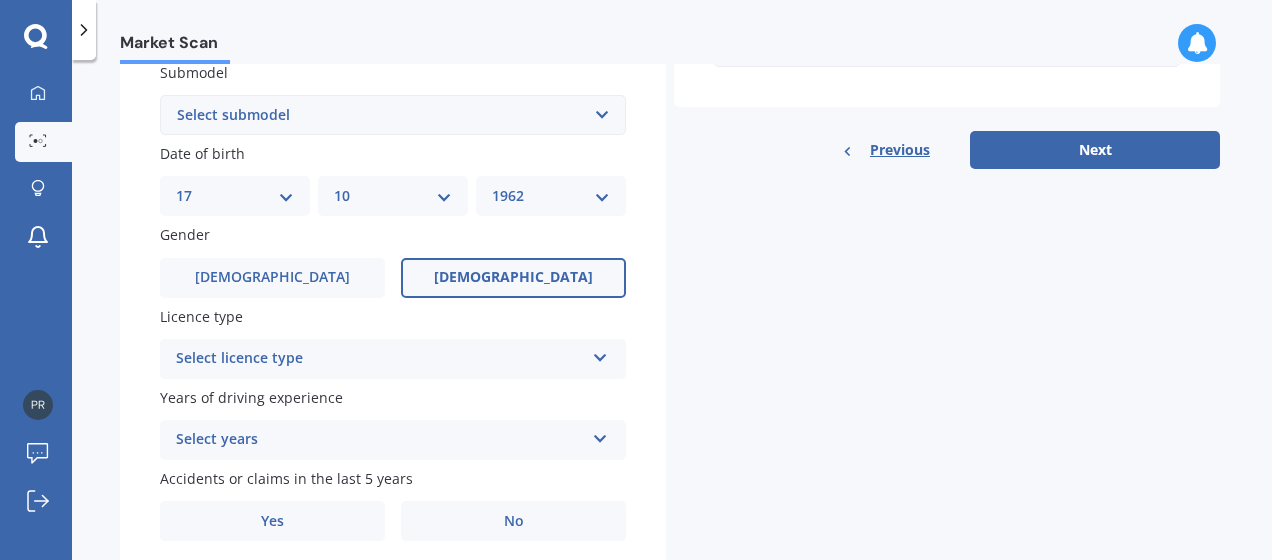 click at bounding box center (600, 354) 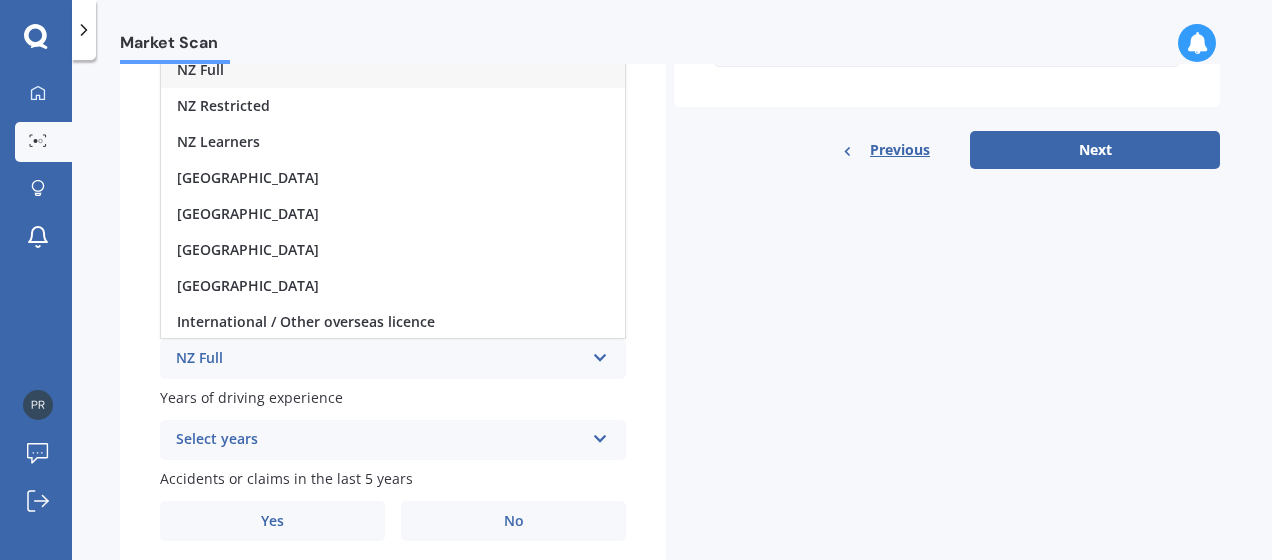 click on "NZ Full" at bounding box center [393, 70] 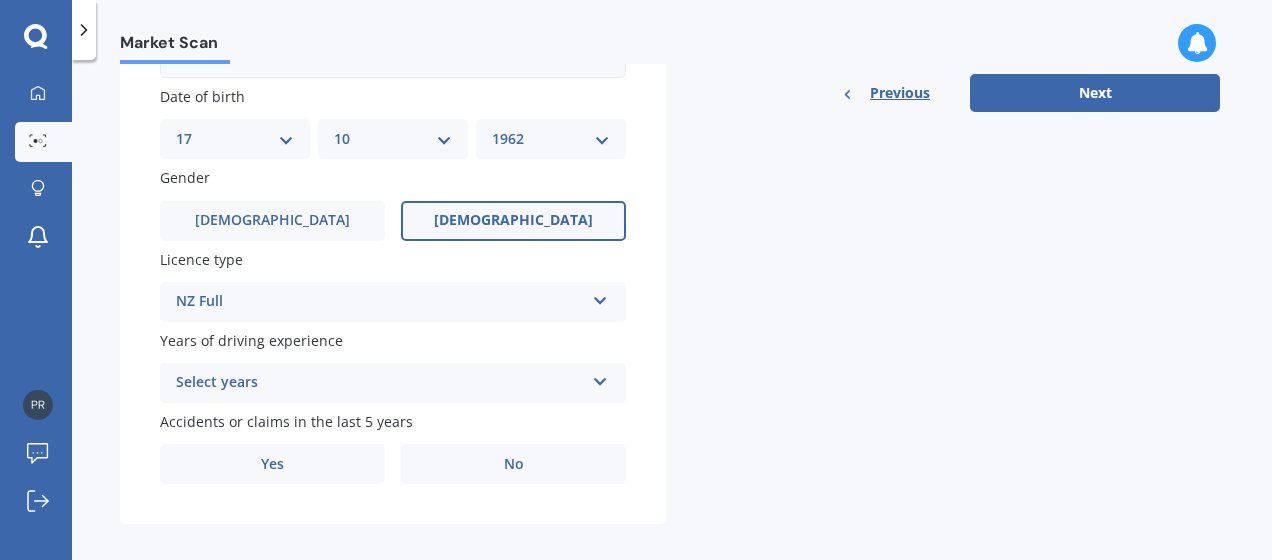 scroll, scrollTop: 620, scrollLeft: 0, axis: vertical 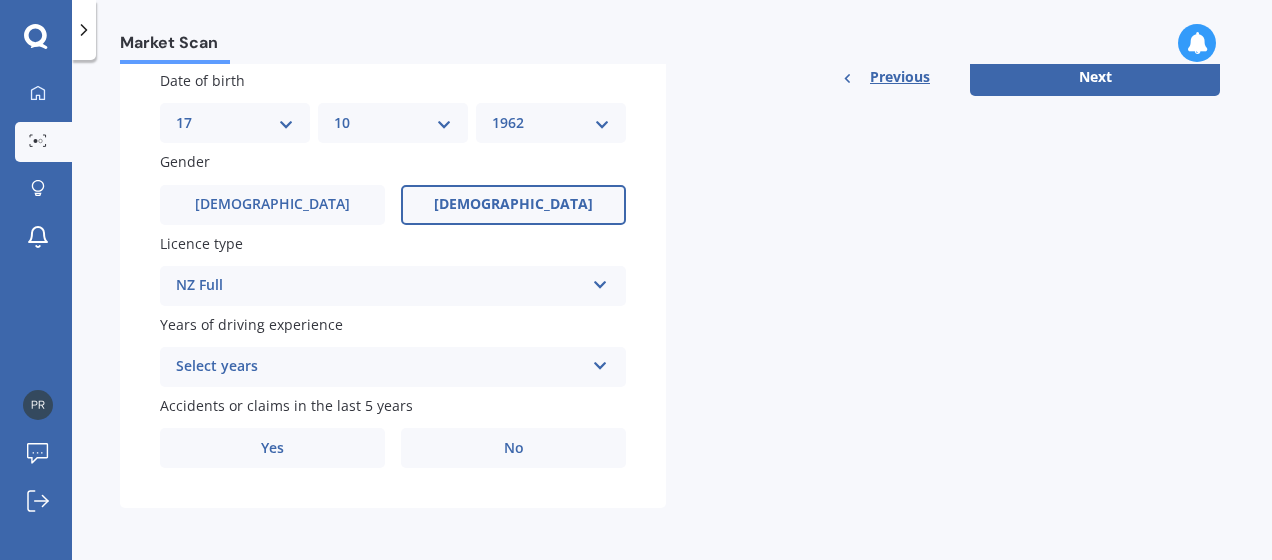 click at bounding box center (600, 362) 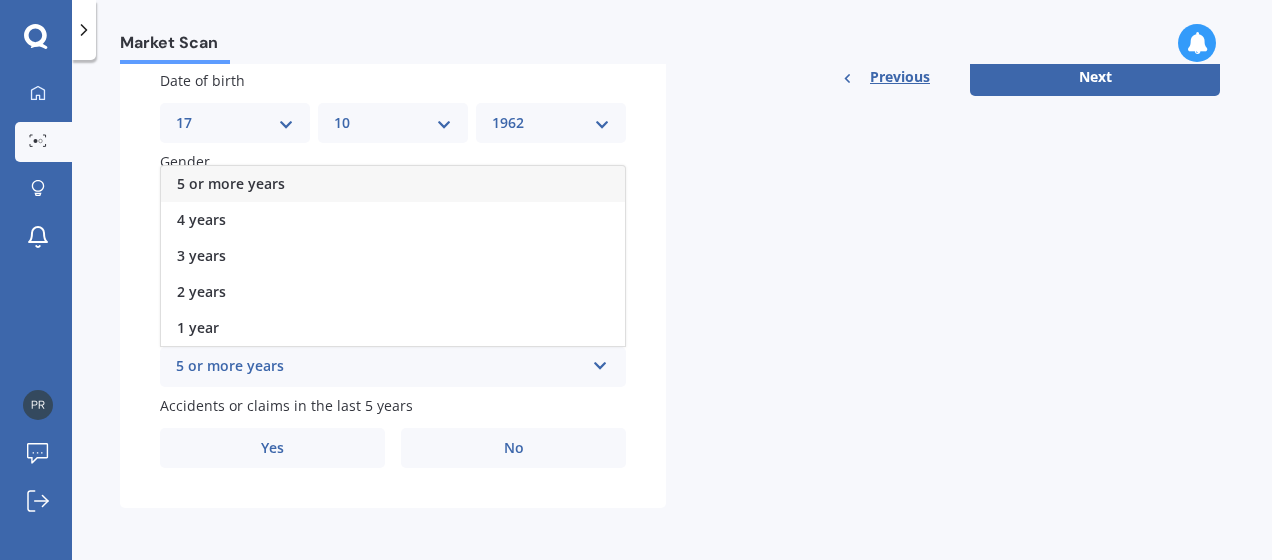 click on "5 or more years" at bounding box center [393, 184] 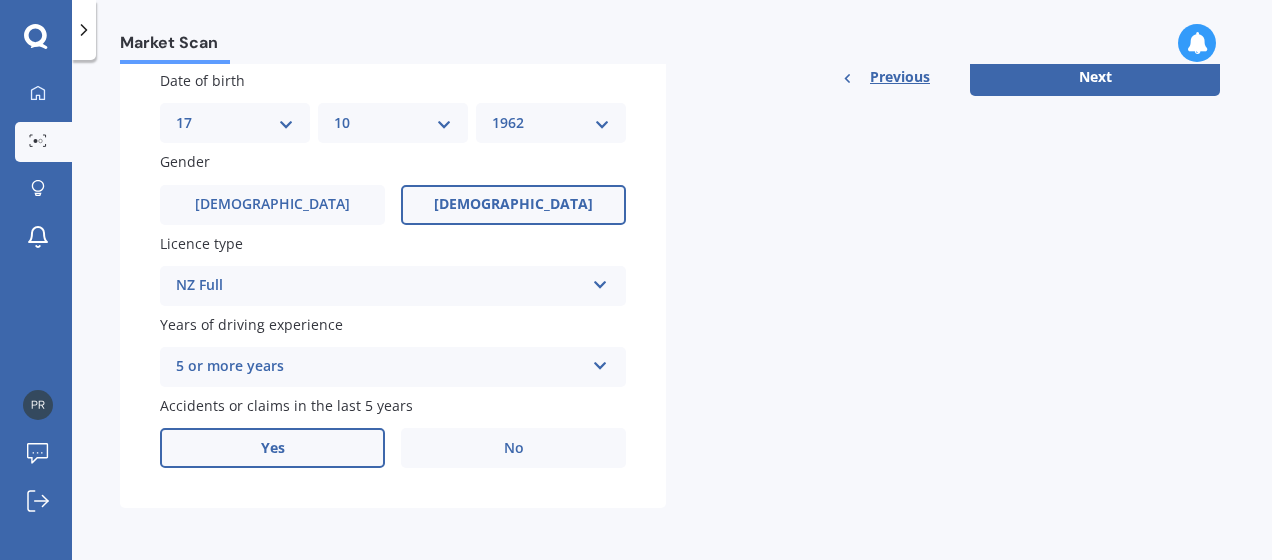 click on "Yes" at bounding box center [272, 448] 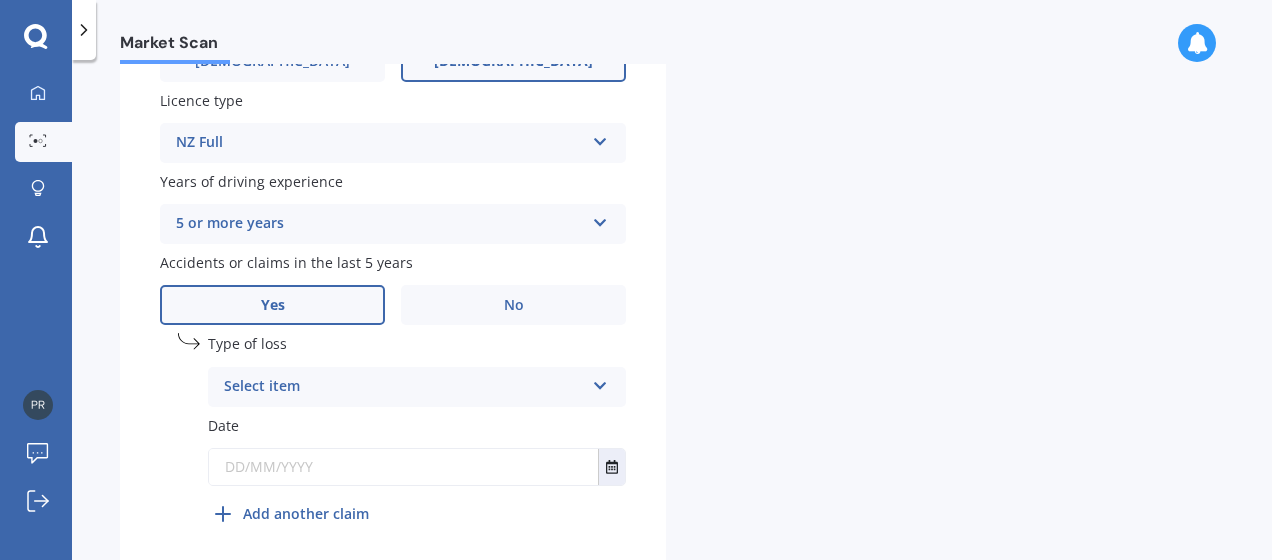 scroll, scrollTop: 760, scrollLeft: 0, axis: vertical 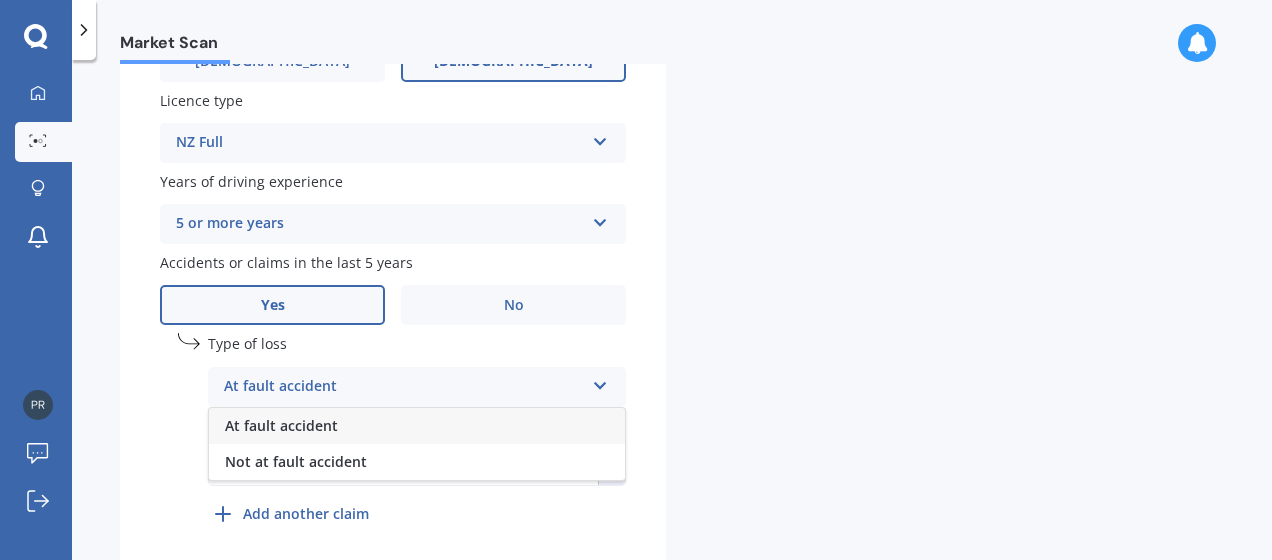 click on "At fault accident" at bounding box center (417, 426) 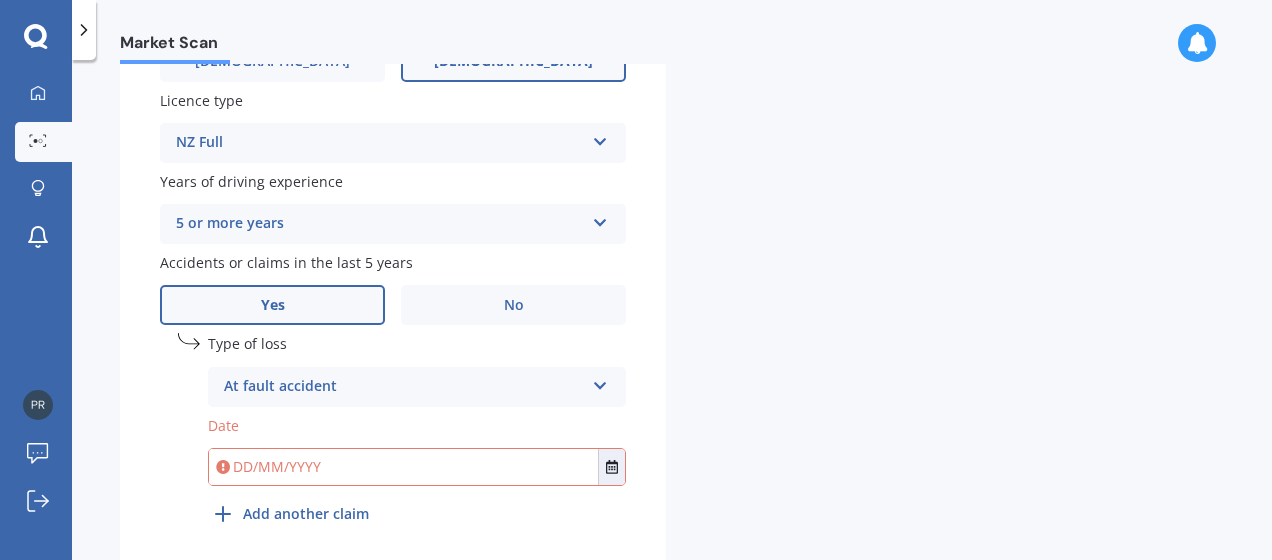 click at bounding box center [403, 467] 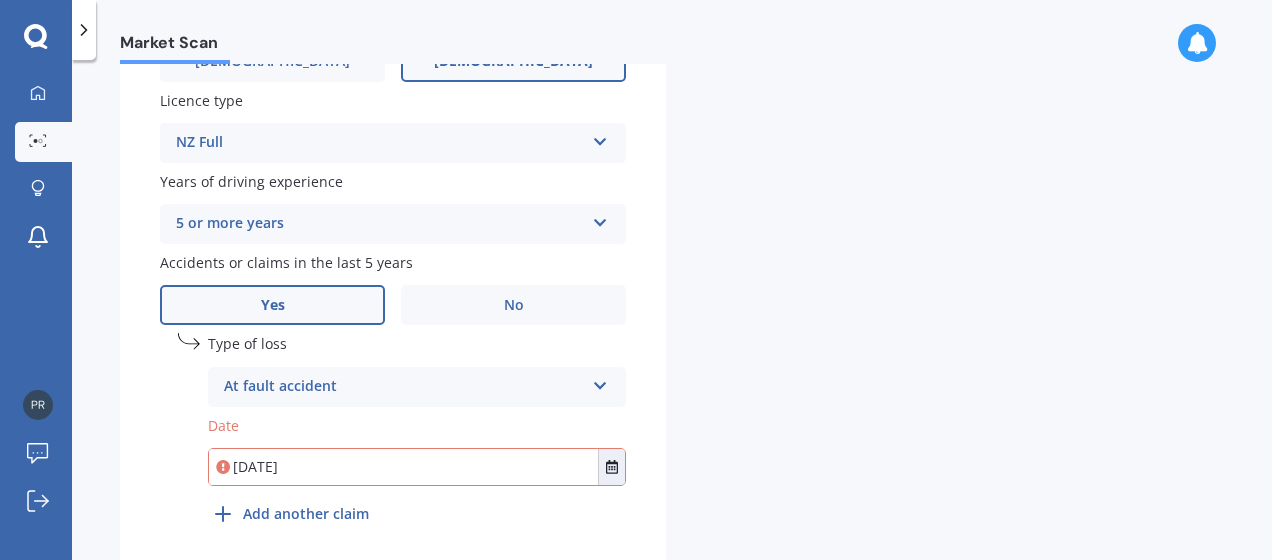 scroll, scrollTop: 837, scrollLeft: 0, axis: vertical 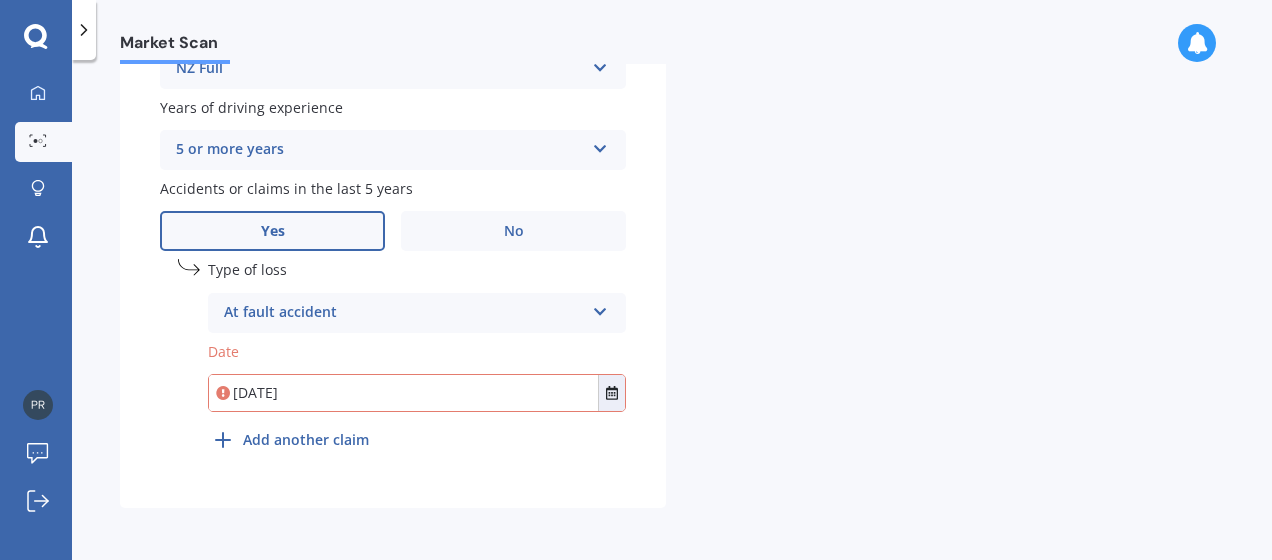 type on "21/05/2021" 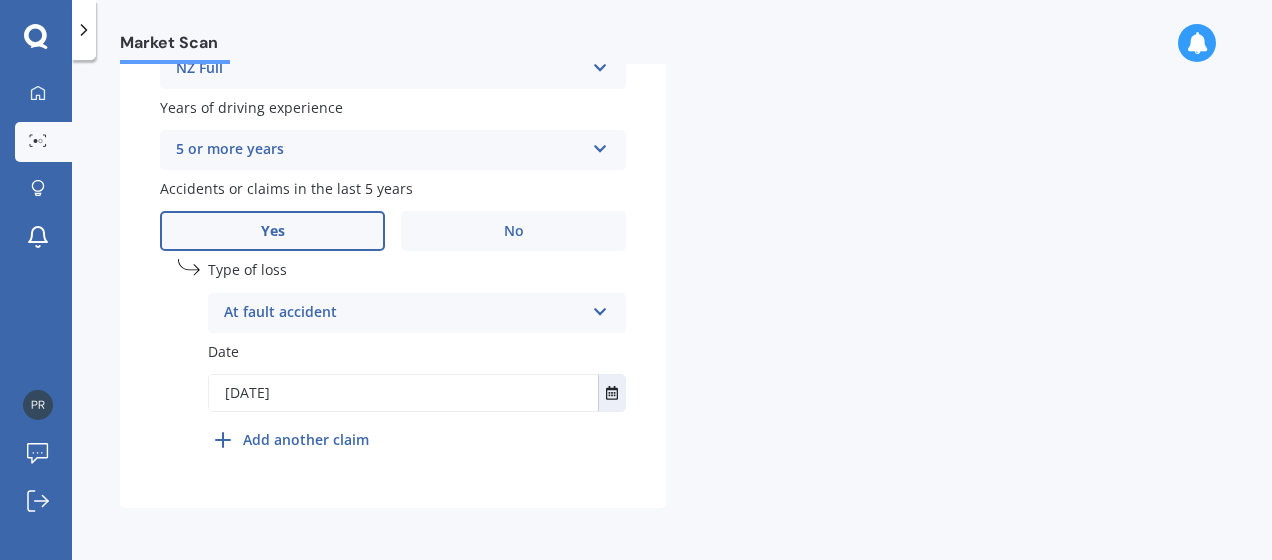 click on "Plate number Search I don’t have a number plate Year 2018 Make Select make AC ALFA ROMEO ASTON MARTIN AUDI AUSTIN BEDFORD Bentley BMW BYD CADILLAC CAN-AM CHERY CHEVROLET CHRYSLER Citroen CRUISEAIR CUPRA DAEWOO DAIHATSU DAIMLER DAMON DIAHATSU DODGE EXOCET FACTORY FIVE FERRARI FIAT Fiord FLEETWOOD FORD FOTON FRASER GEELY GENESIS GEORGIE BOY GMC GREAT WALL GWM HAVAL HILLMAN HINO HOLDEN HOLIDAY RAMBLER HONDA HUMMER HYUNDAI INFINITI ISUZU IVECO JAC JAECOO JAGUAR JEEP KGM KIA LADA LAMBORGHINI LANCIA LANDROVER LDV LEXUS LINCOLN LOTUS LUNAR M.G M.G. MAHINDRA MASERATI MAZDA MCLAREN MERCEDES AMG Mercedes Benz MERCEDES-AMG MERCURY MINI MITSUBISHI MORGAN MORRIS NEWMAR Nissan OMODA OPEL OXFORD PEUGEOT Plymouth Polestar PONTIAC PORSCHE PROTON RAM Range Rover Rayne RENAULT ROLLS ROYCE ROVER SAAB SATURN SEAT SHELBY SKODA SMART SSANGYONG SUBARU SUZUKI TATA TESLA TIFFIN Toyota TRIUMPH TVR Vauxhall VOLKSWAGEN VOLVO WESTFIELD WINNEBAGO ZX Model Select model BRZ Crosstrek Dex Exiga Forester Impreza Justy Legacy Leone levorg R2" at bounding box center [393, -65] 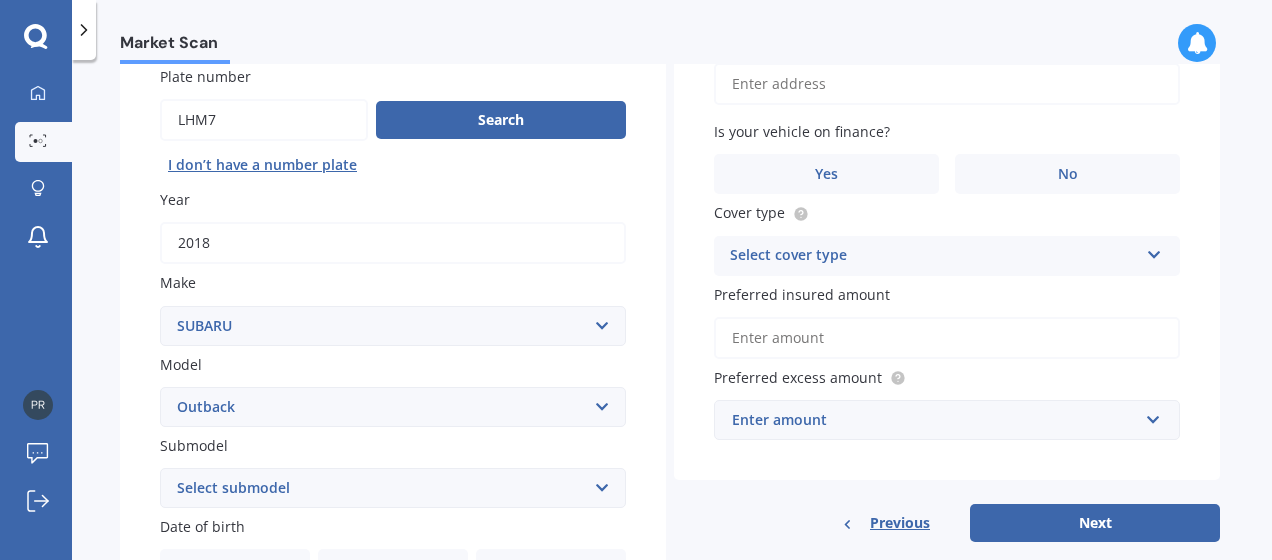 scroll, scrollTop: 0, scrollLeft: 0, axis: both 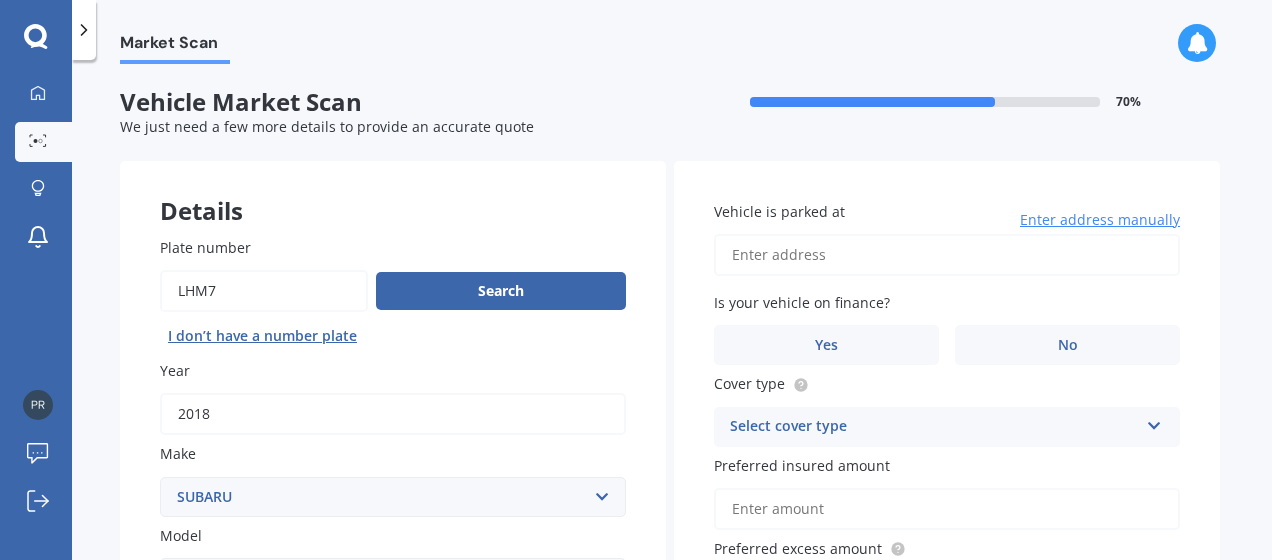 click on "Vehicle is parked at" at bounding box center (947, 255) 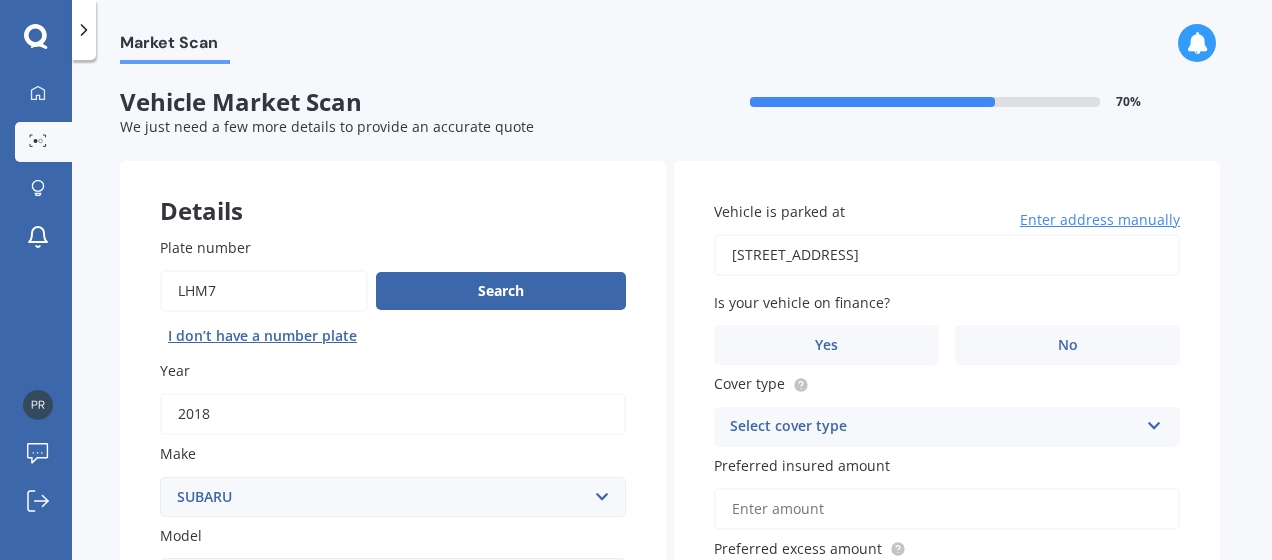 type on "4 Eichardt Place, Jacks Point 9371" 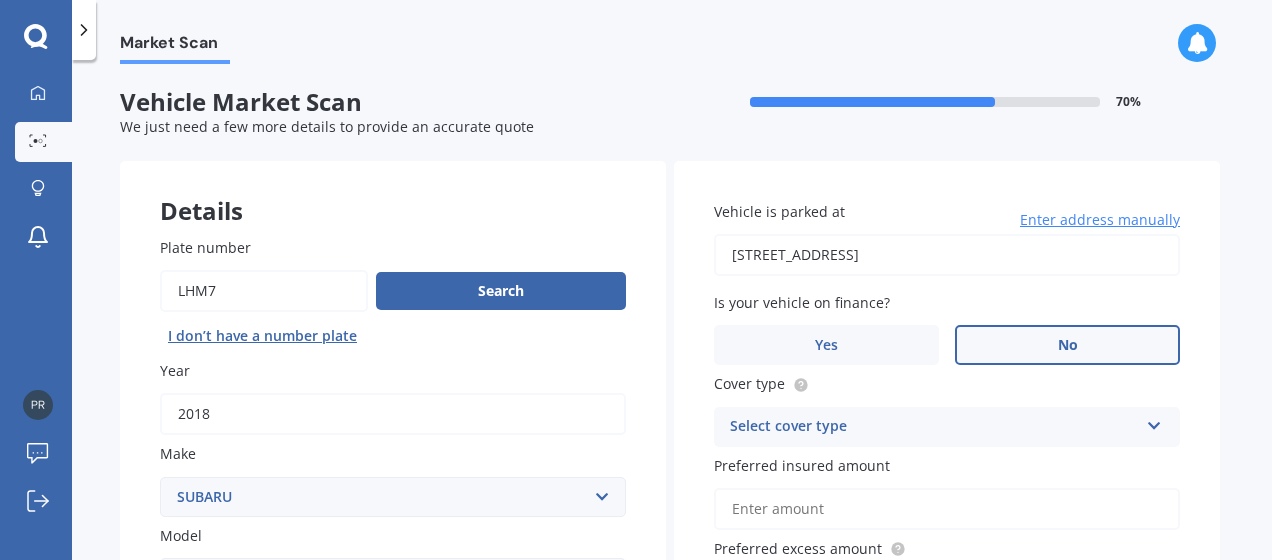 click on "No" at bounding box center (1067, 345) 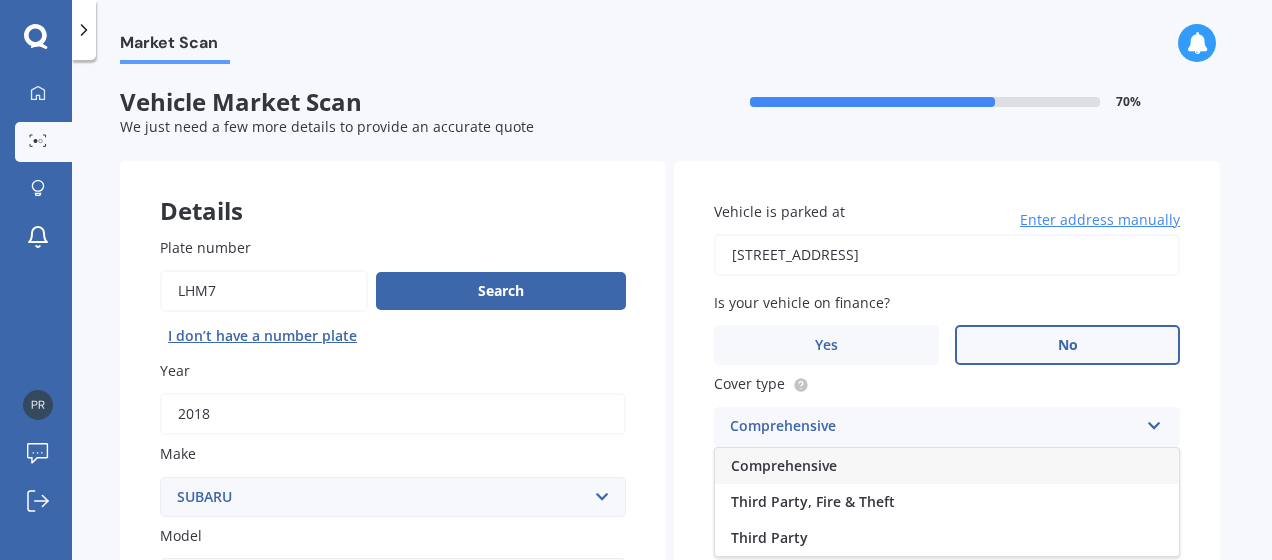 click on "Comprehensive" at bounding box center [947, 466] 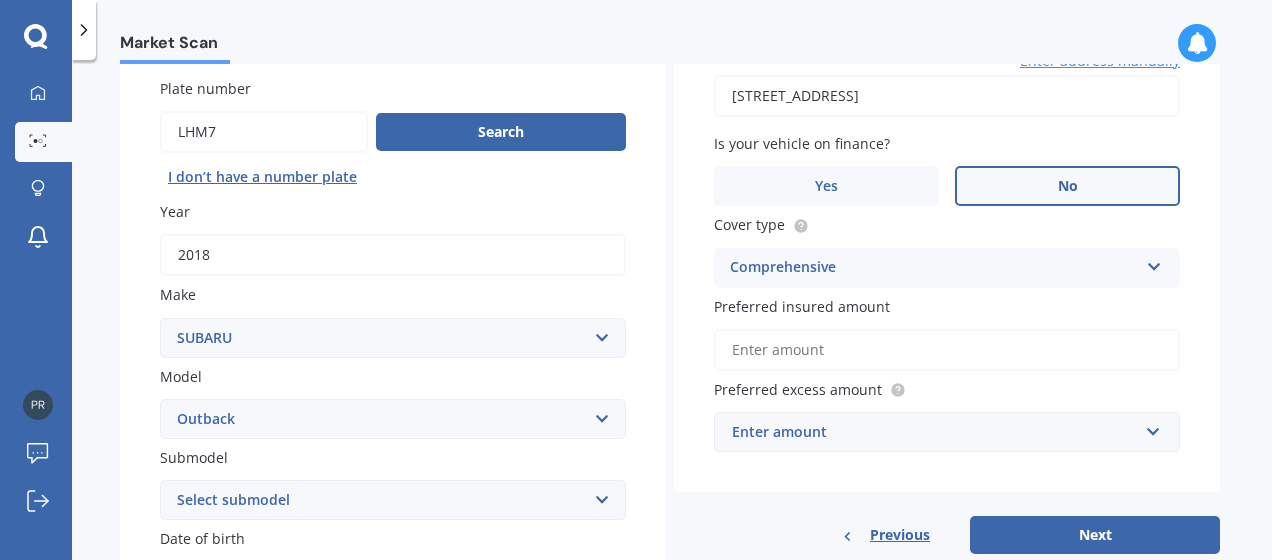 scroll, scrollTop: 167, scrollLeft: 0, axis: vertical 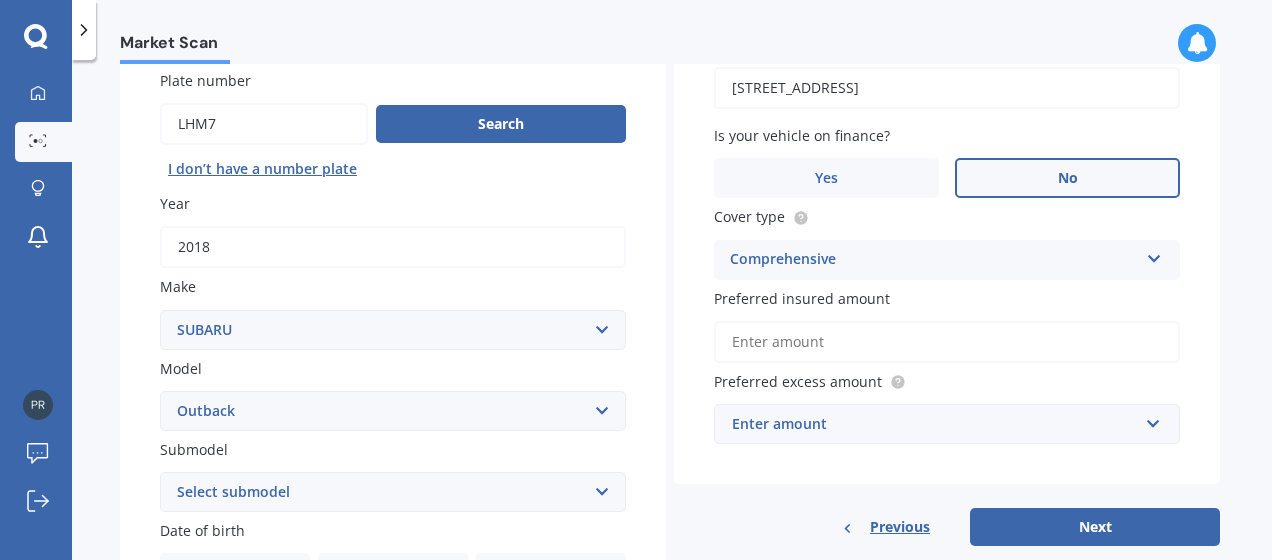 click on "Preferred insured amount" at bounding box center (947, 342) 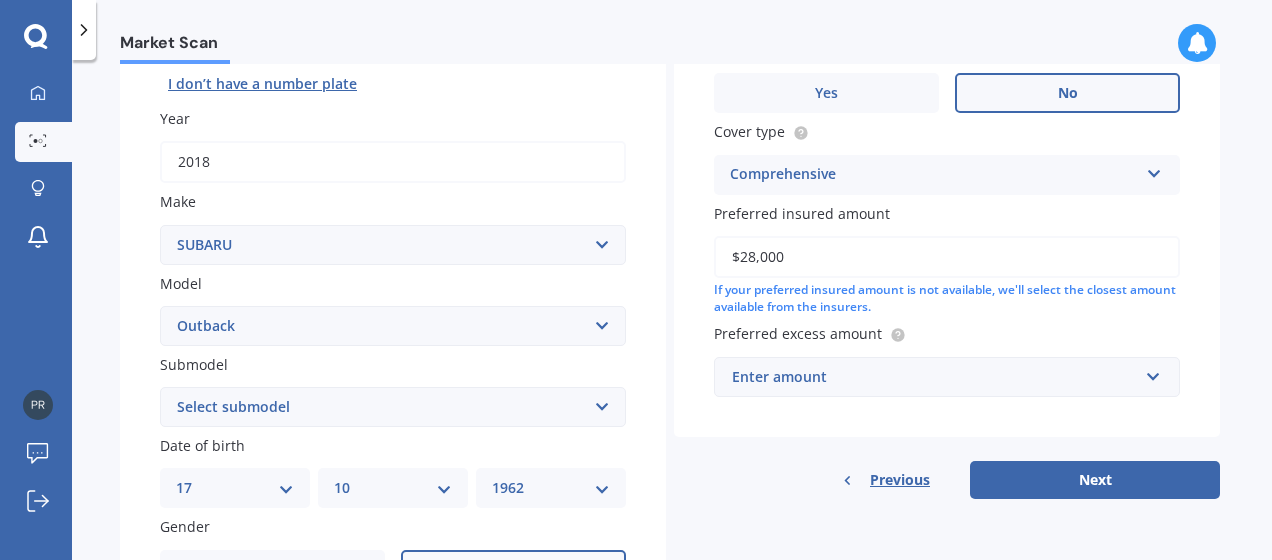 scroll, scrollTop: 253, scrollLeft: 0, axis: vertical 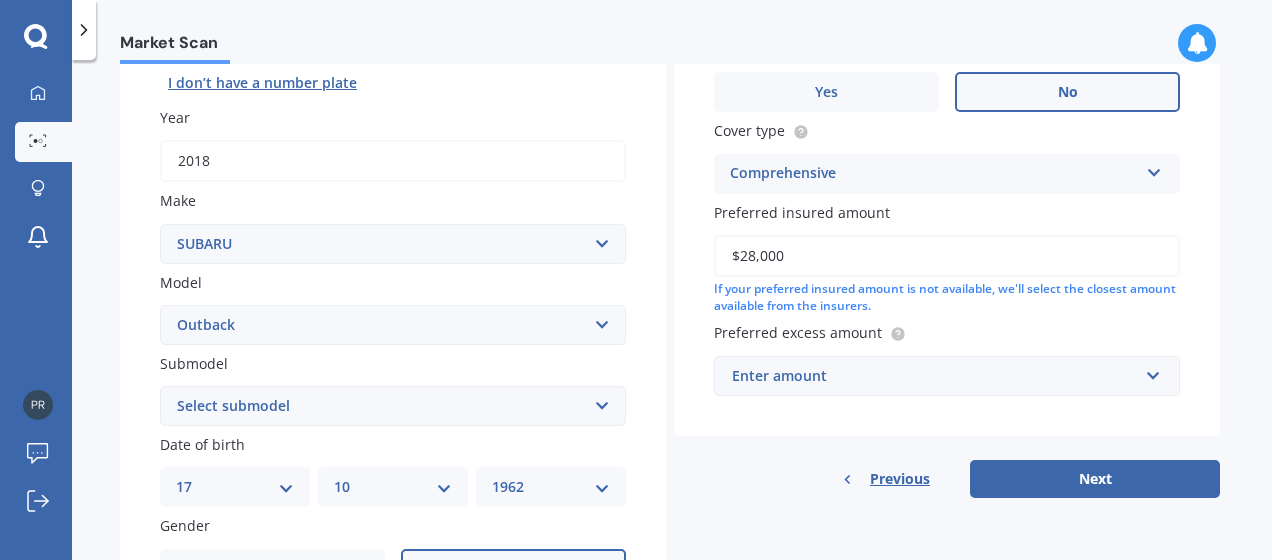 type on "$28,000" 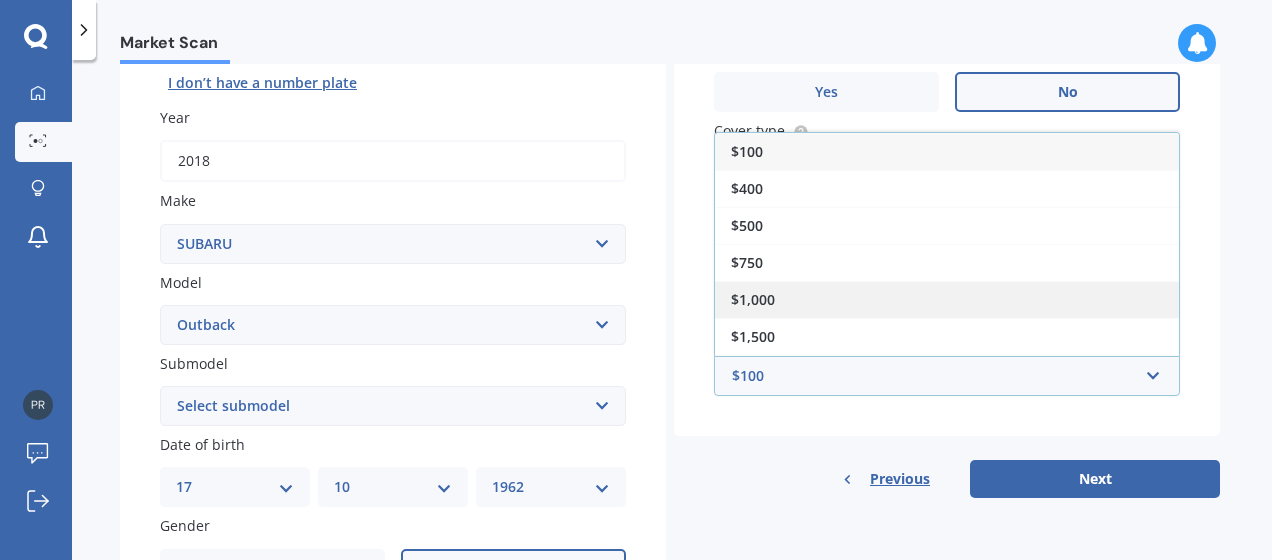 click on "$1,000" at bounding box center [947, 299] 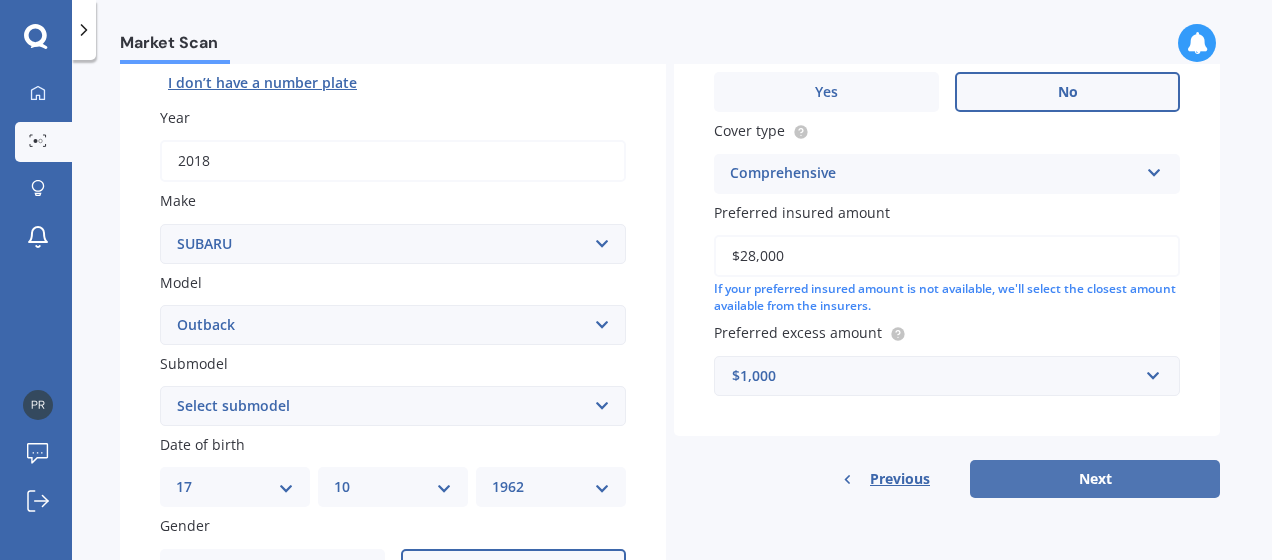 click on "Next" at bounding box center [1095, 479] 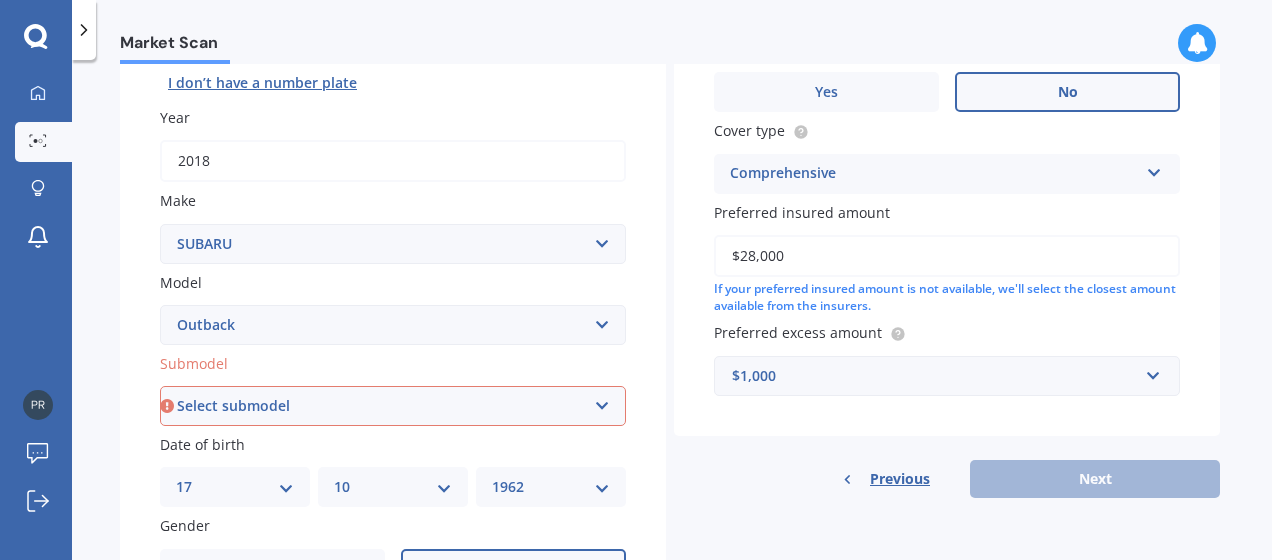 click on "Select submodel 2.0 Diesel 2.0 Diesel turbo 2.0D premium 2.5 2.5i 2.5i Luxury 2.5i premium 2.5i Sport 3.0R 3.0R Ltd 3.6 3.6R premium Legacy World Premier Edition" at bounding box center (393, 406) 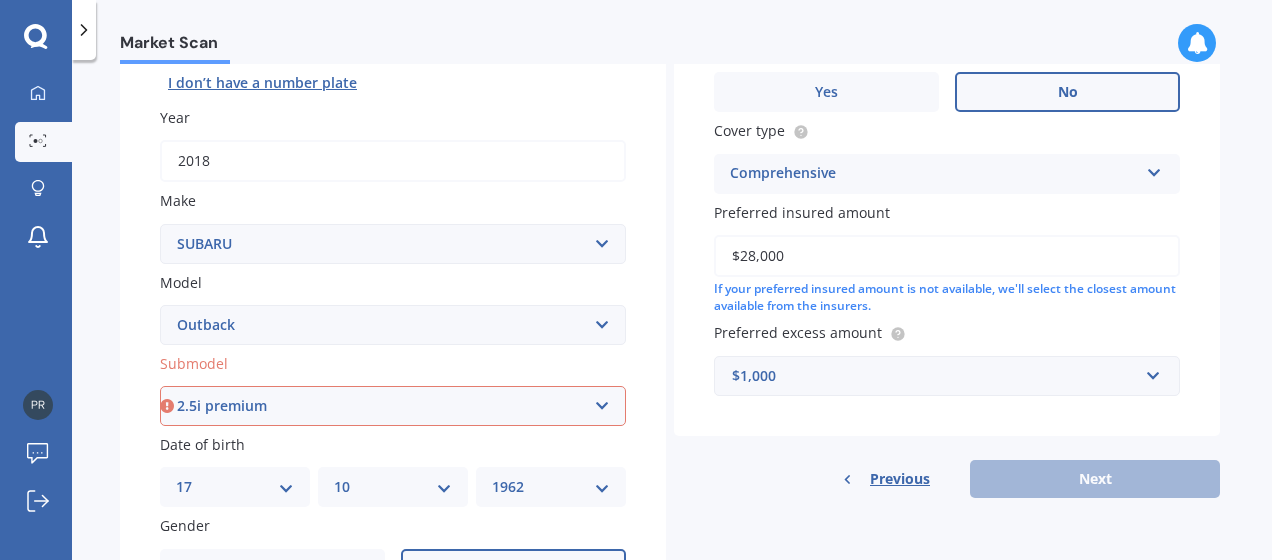 click on "Select submodel 2.0 Diesel 2.0 Diesel turbo 2.0D premium 2.5 2.5i 2.5i Luxury 2.5i premium 2.5i Sport 3.0R 3.0R Ltd 3.6 3.6R premium Legacy World Premier Edition" at bounding box center [393, 406] 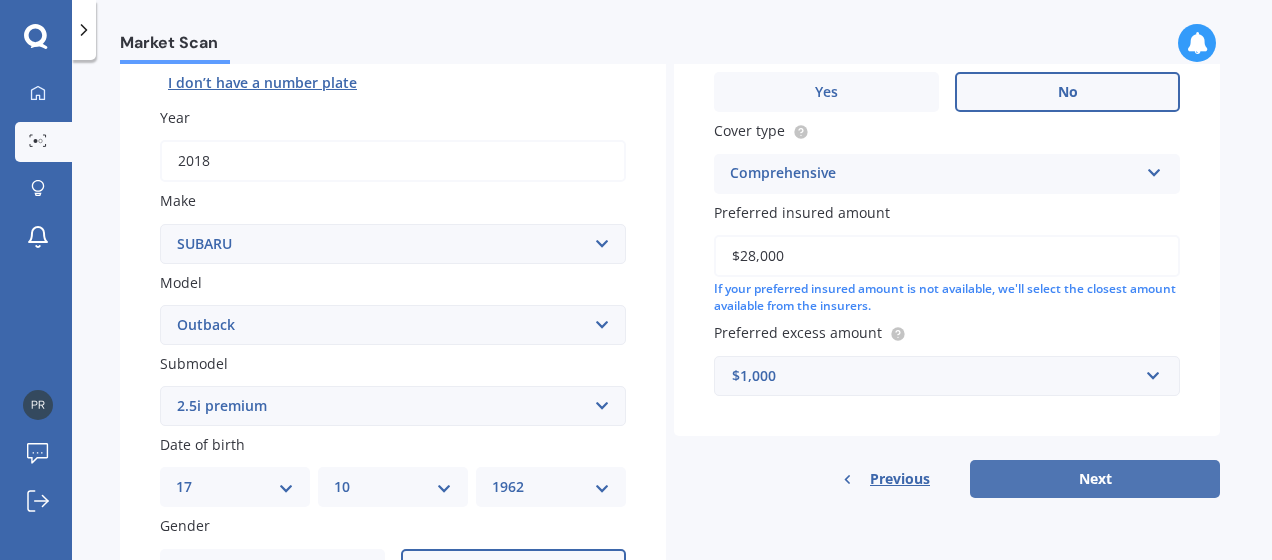 click on "Next" at bounding box center [1095, 479] 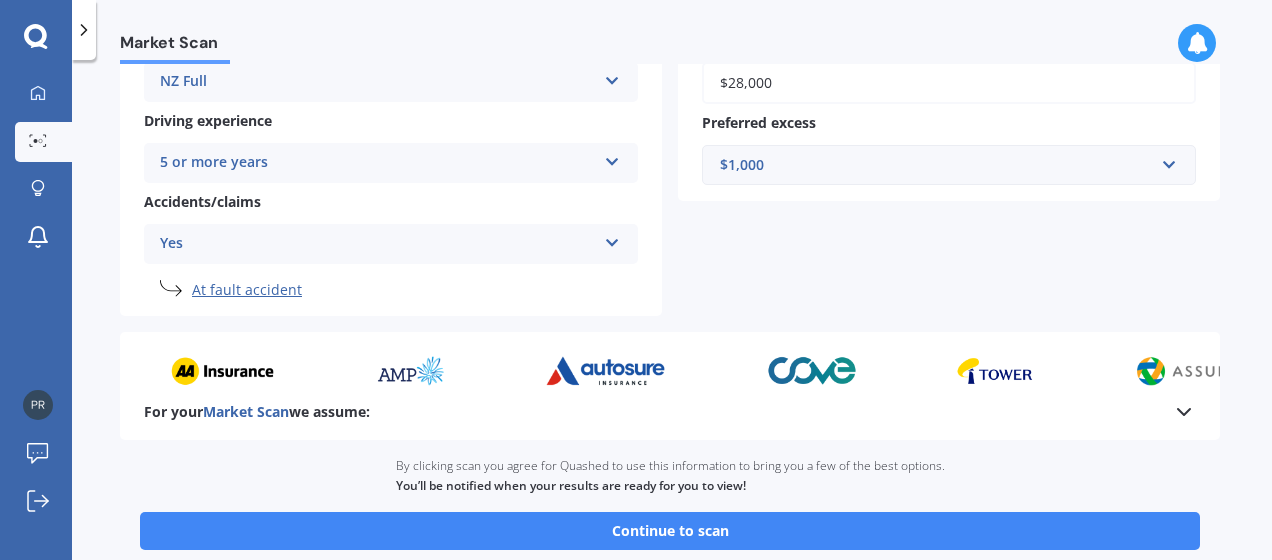 scroll, scrollTop: 508, scrollLeft: 0, axis: vertical 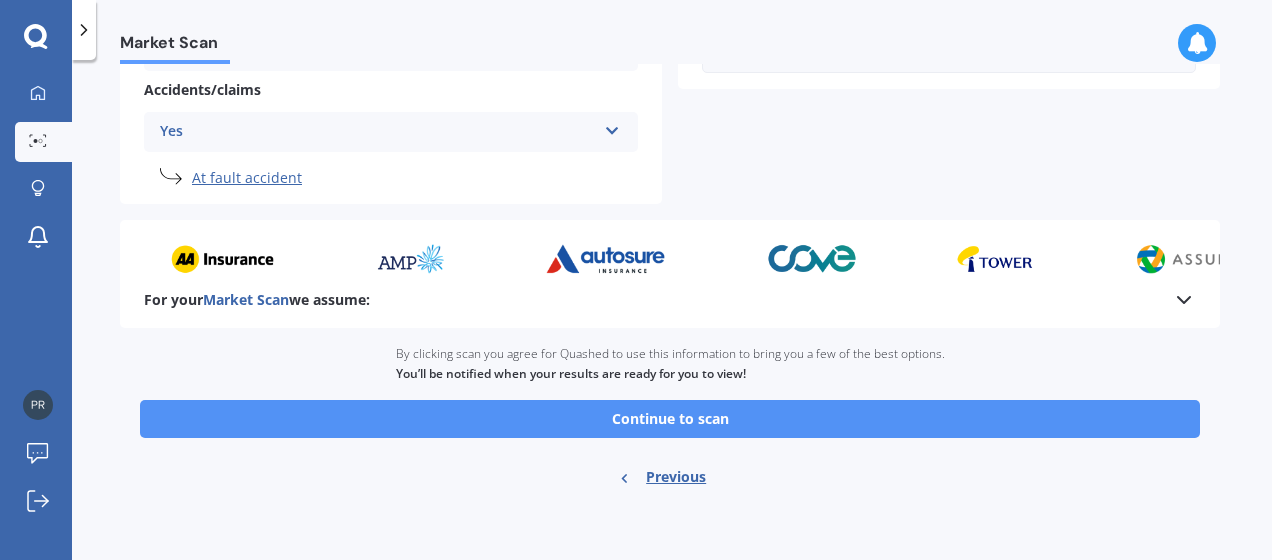 click on "Continue to scan" at bounding box center (670, 419) 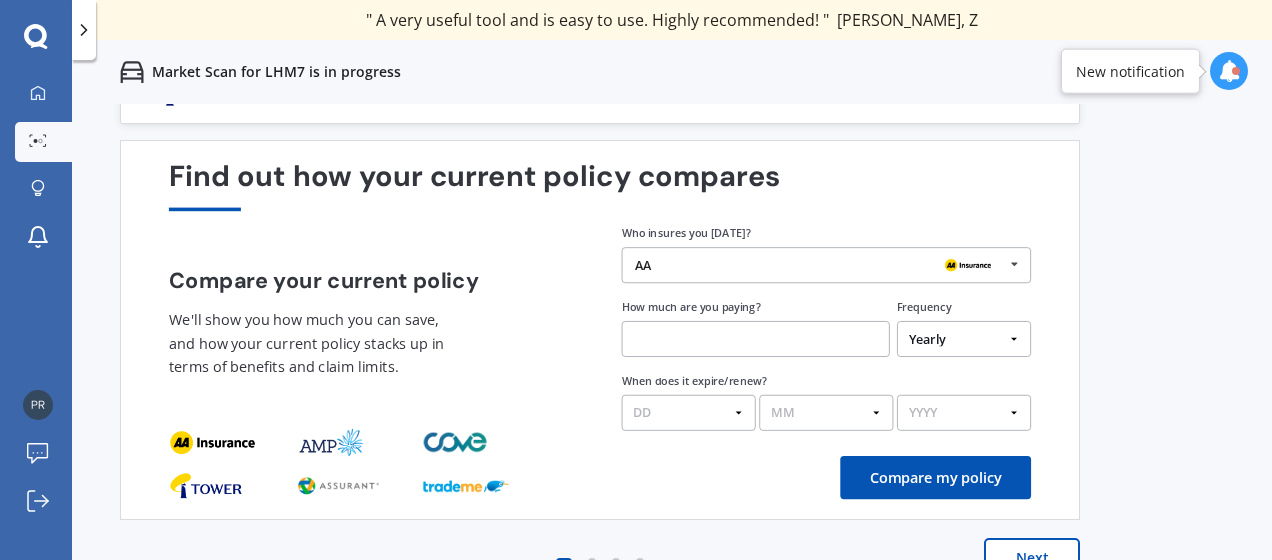 scroll, scrollTop: 76, scrollLeft: 0, axis: vertical 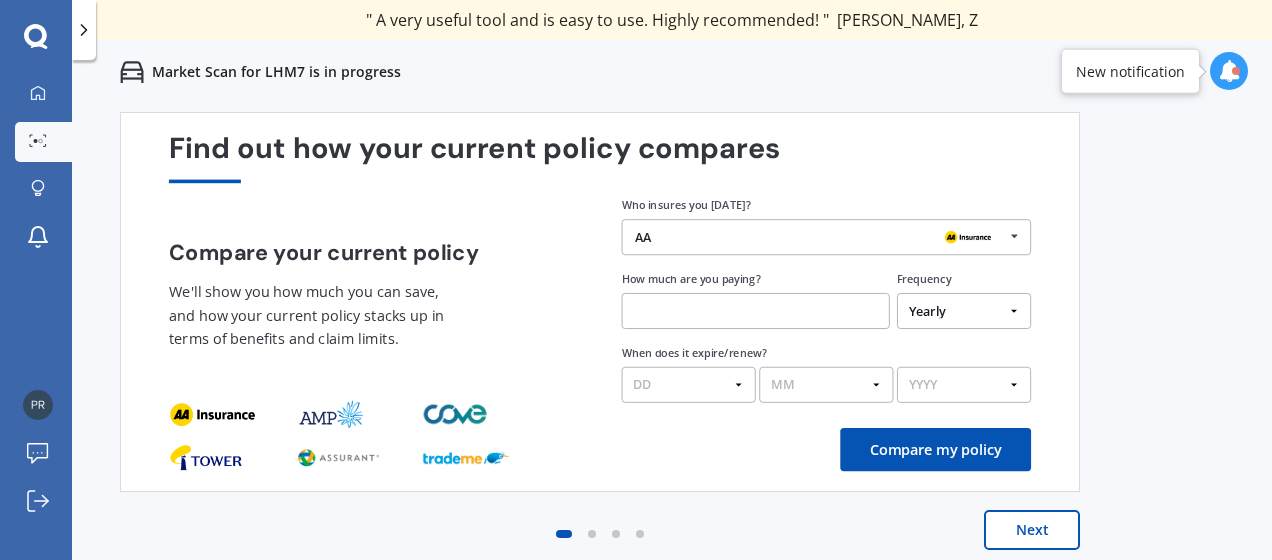 click at bounding box center (1014, 236) 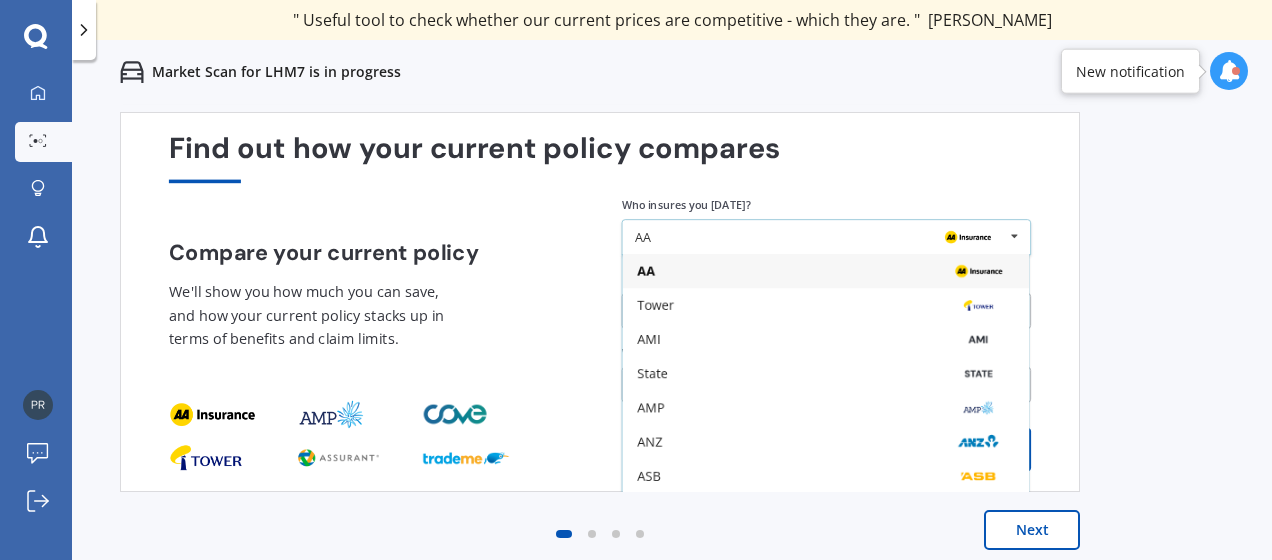 click at bounding box center [1014, 236] 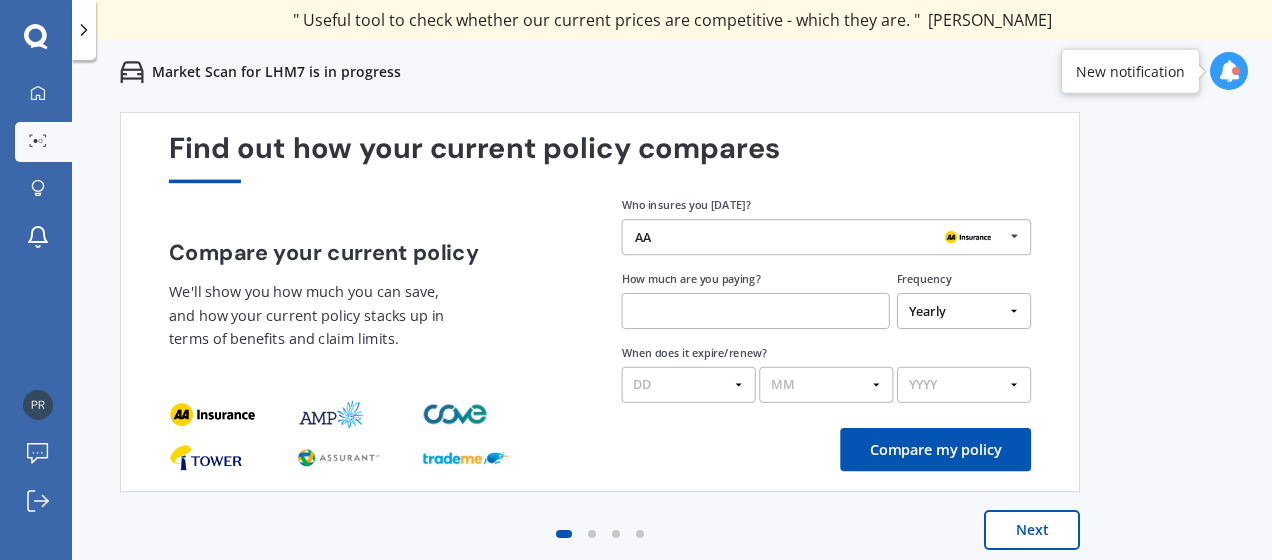 click at bounding box center (1014, 236) 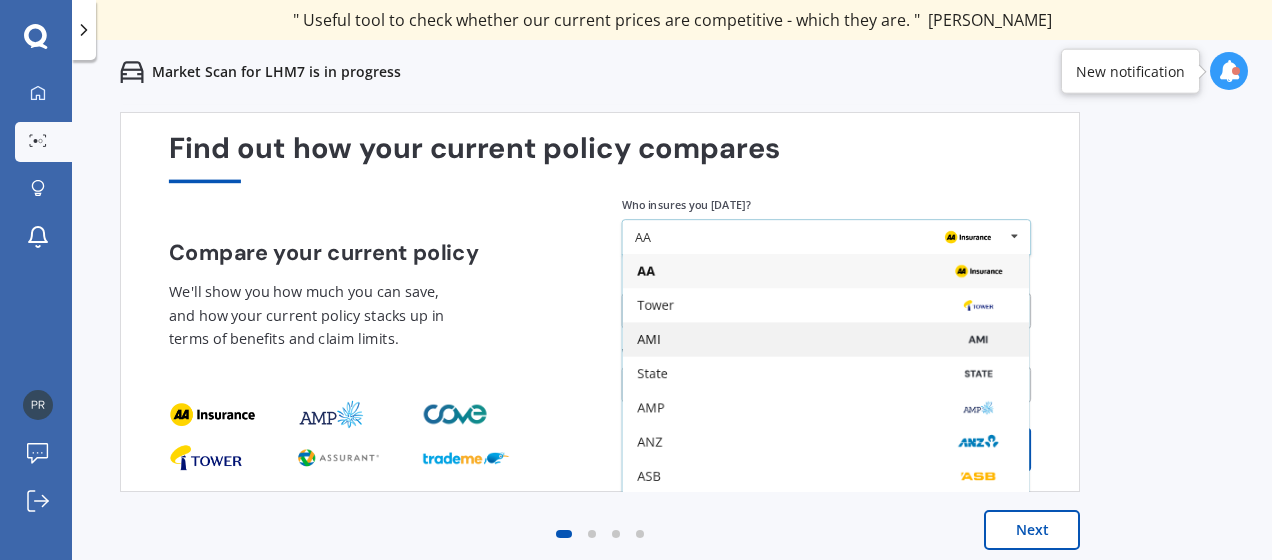 scroll, scrollTop: 130, scrollLeft: 0, axis: vertical 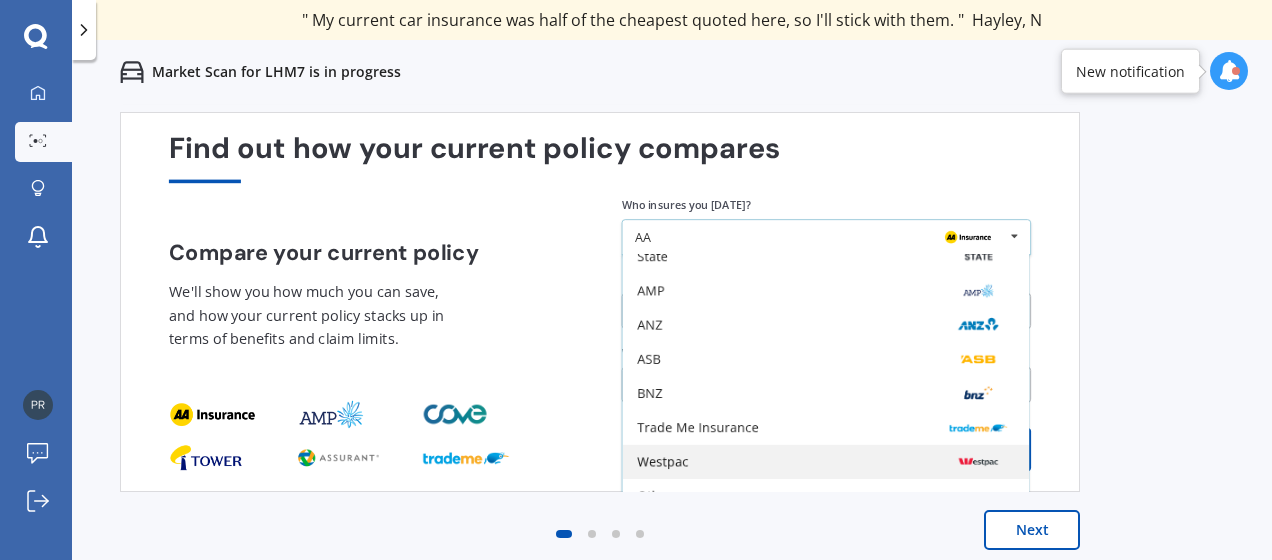 click on "Westpac" at bounding box center [825, 462] 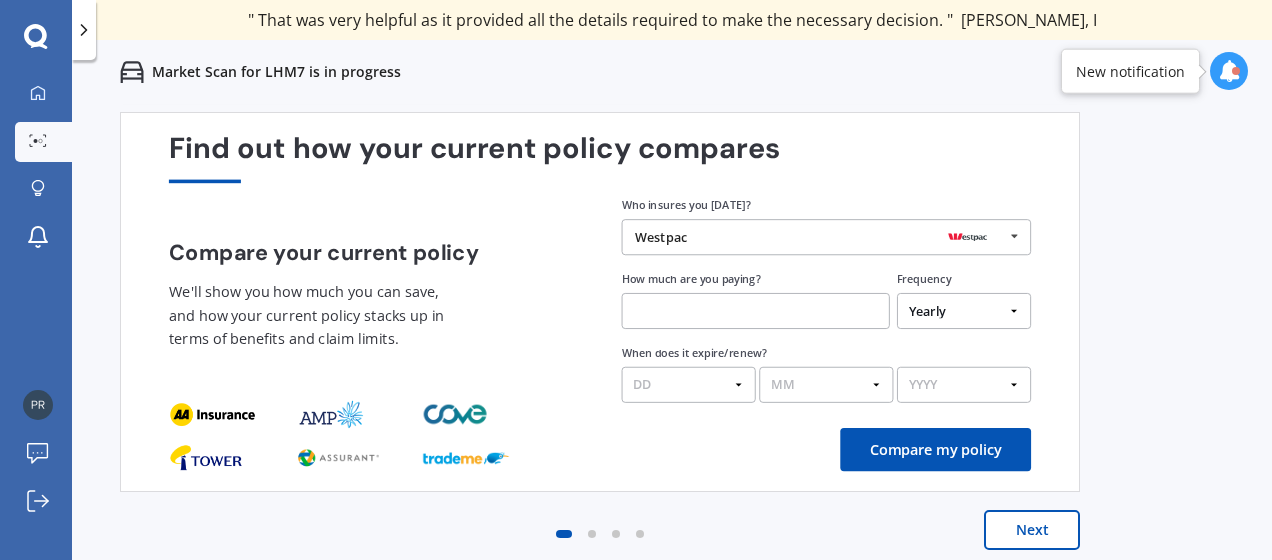 click at bounding box center [1229, 71] 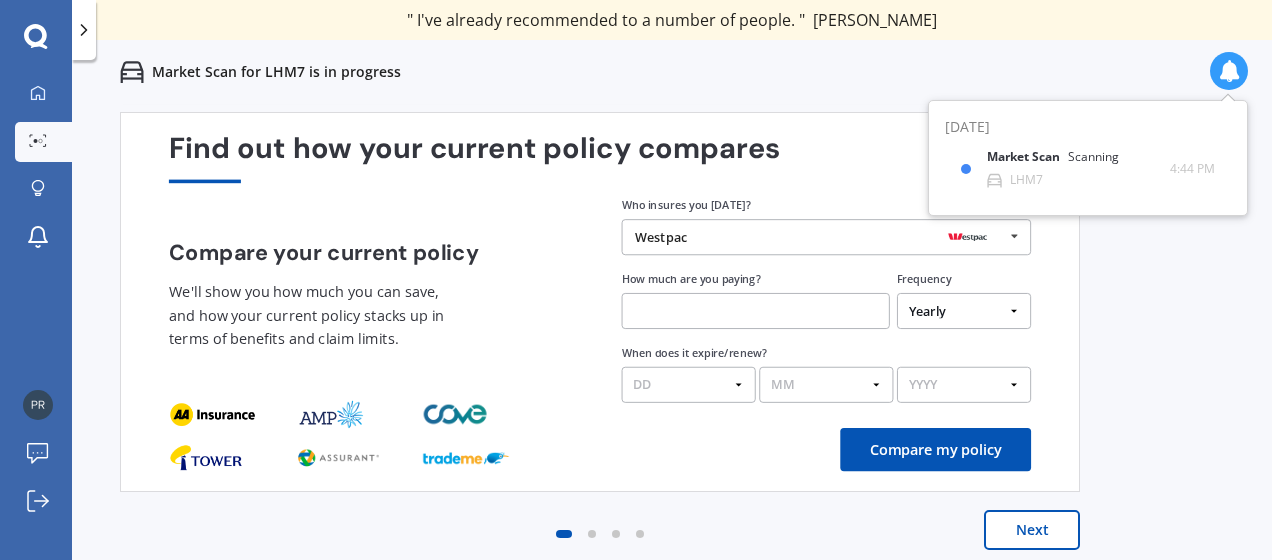 click on "Previous 60,000+ Kiwis have signed up to shop and save on insurance with us " Helpful tool, just that my current insurance is cheaper. " Casey, H " I have already recommended Quashed to many family and friends. This is fantastic. Thank you. " Quinn, M " A very useful tool and is easy to use. Highly recommended! " Yang, Z " Useful tool to check whether our current prices are competitive - which they are. " Kate, G " My current car insurance was half of the cheapest quoted here, so I'll stick with them. " Hayley, N " Gave exactly the same results. " Phillip, S " It's pretty accurate. Good service. " Mala, P " That was very helpful as it provided all the details required to make the necessary decision. " Tony, I " I've already recommended to a number of people. " Vanessa, J " Good to know my existing cover is so good! " Sheridan, J " Excellent site! I saved $300 off my existing policy. " Lian, G " Great stuff team! first time using it, and it was very clear and concise. " Lewis, B   Next 35 % 01 min :  03 sec" at bounding box center (672, 354) 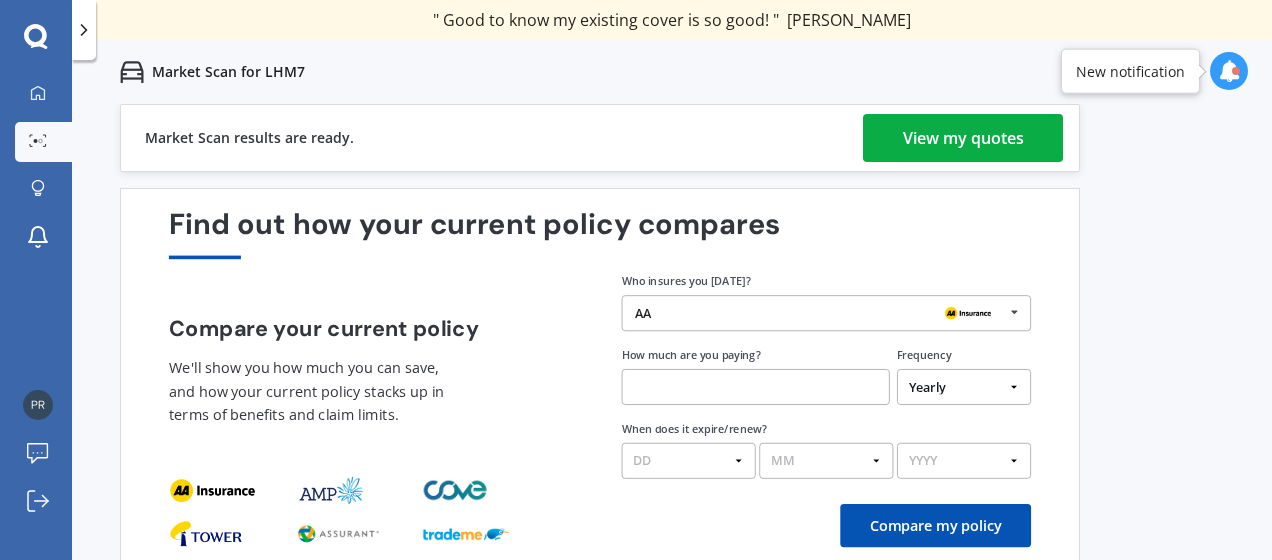 scroll, scrollTop: 86, scrollLeft: 0, axis: vertical 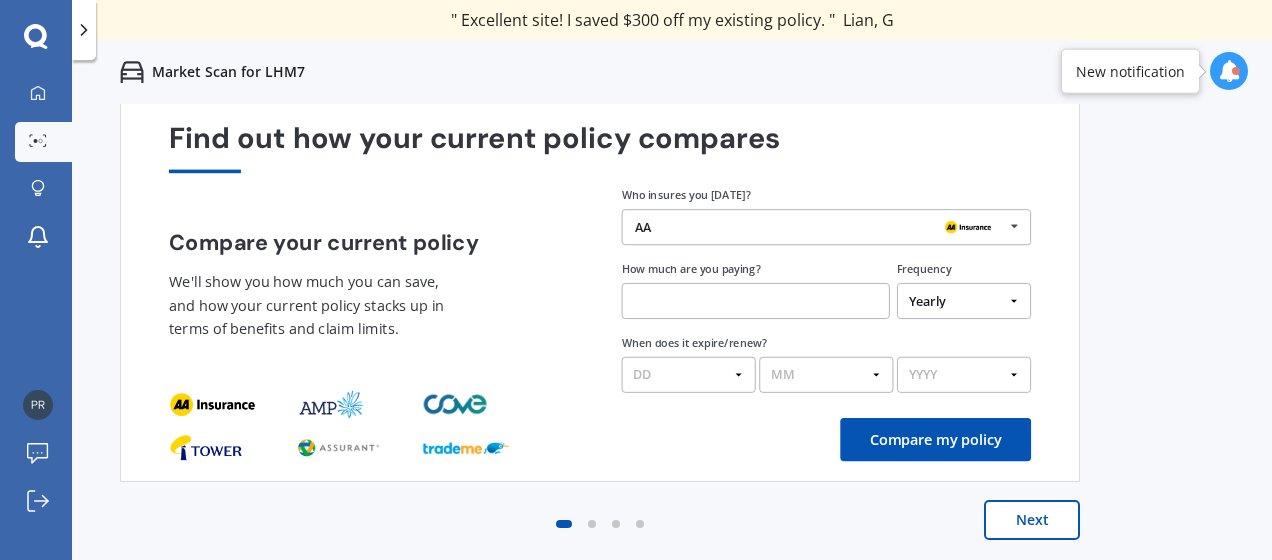 click on "Market Scan for LHM7" at bounding box center [672, 72] 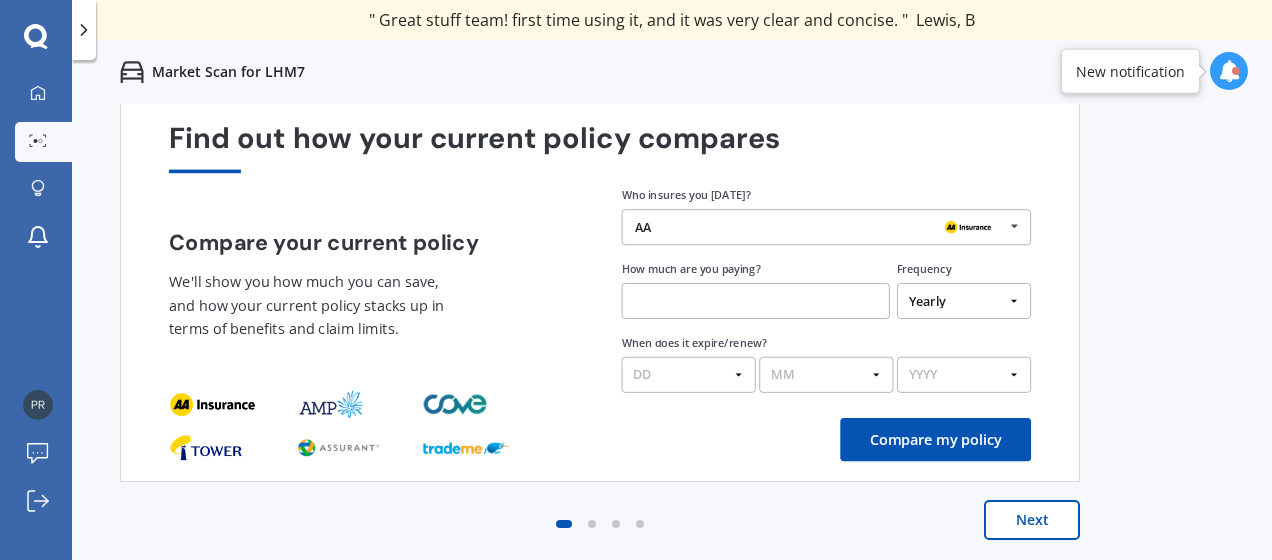 click on "Next" at bounding box center [1032, 520] 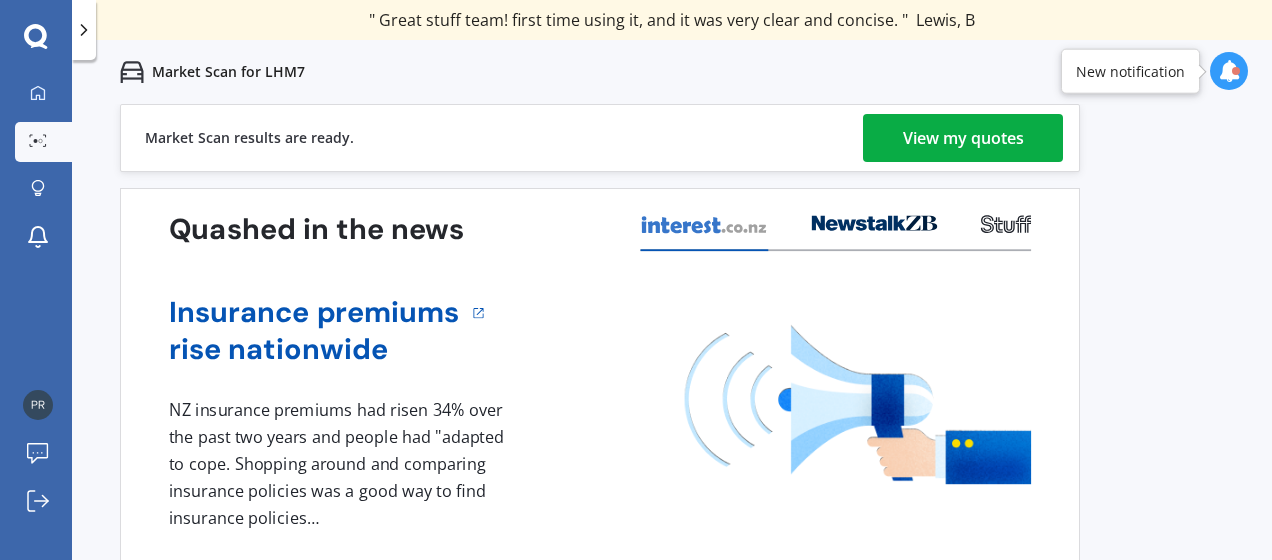 scroll, scrollTop: 86, scrollLeft: 0, axis: vertical 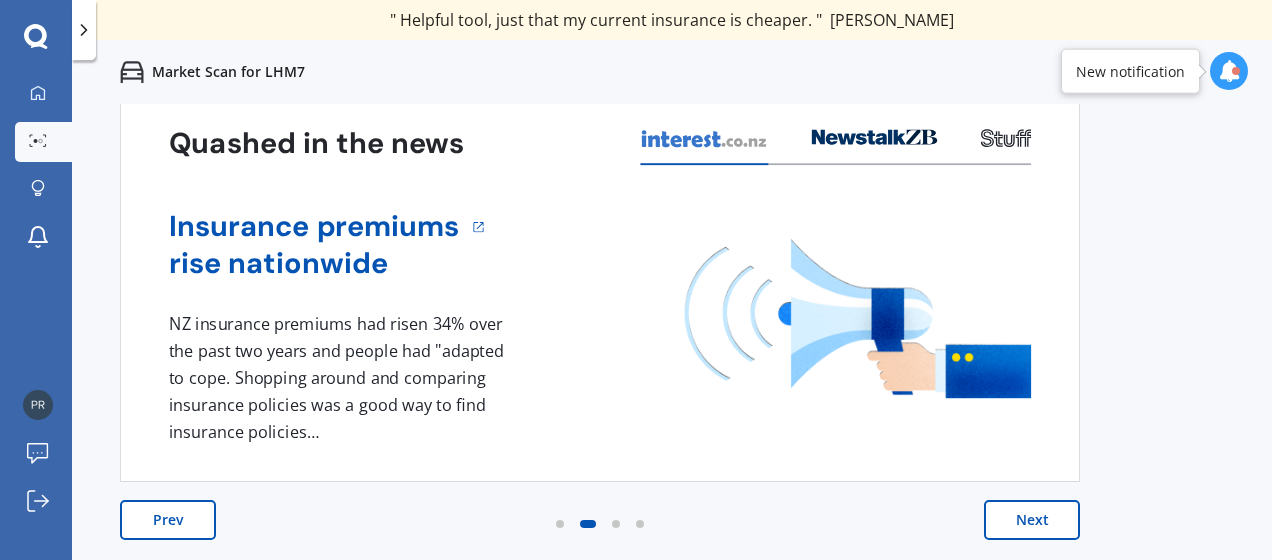 click on "Next" at bounding box center [1032, 520] 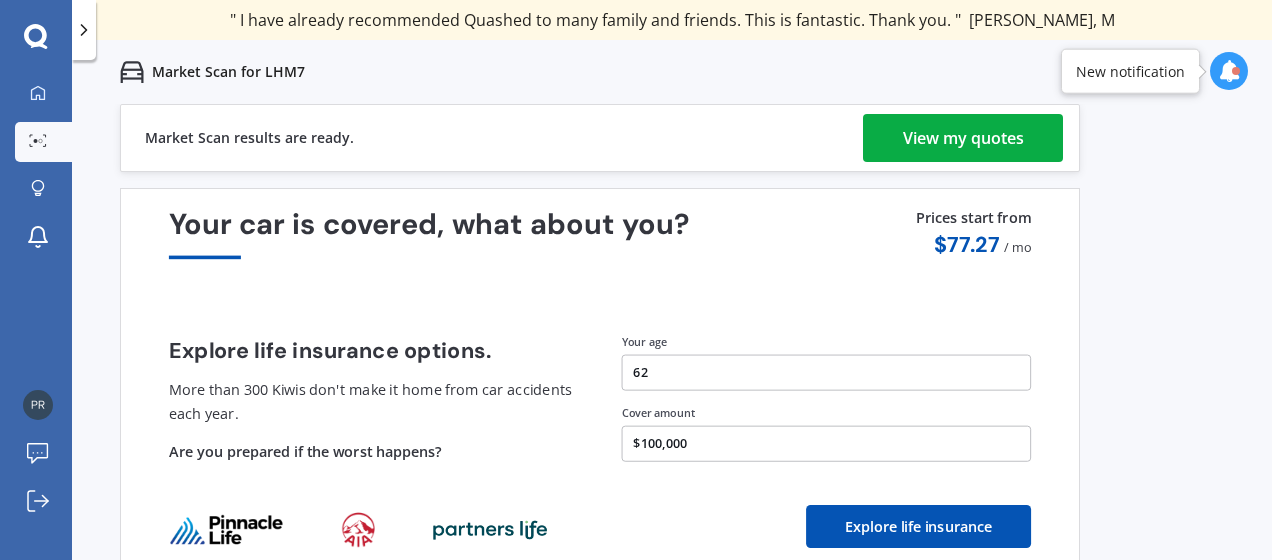 scroll, scrollTop: 86, scrollLeft: 0, axis: vertical 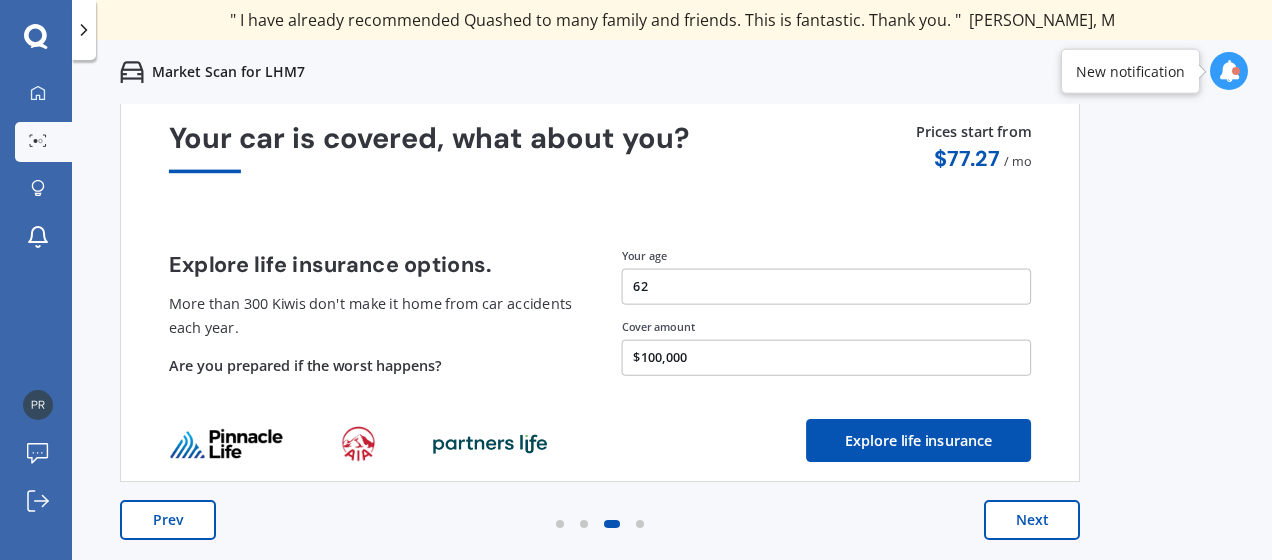 click on "Next" at bounding box center (1032, 520) 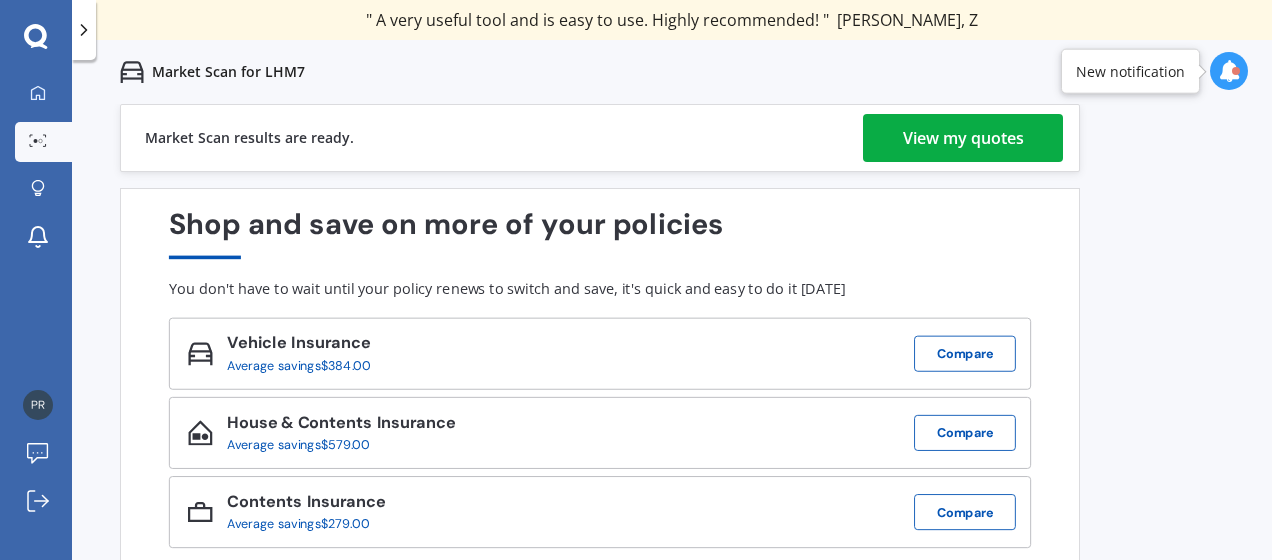 scroll, scrollTop: 86, scrollLeft: 0, axis: vertical 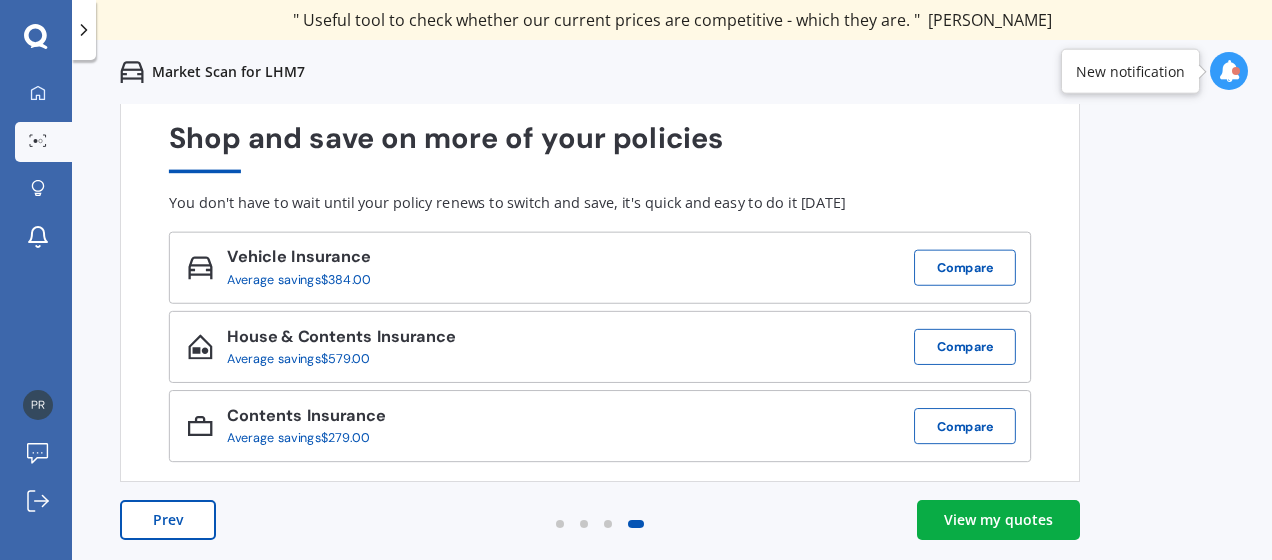 click on "View my quotes" at bounding box center [998, 520] 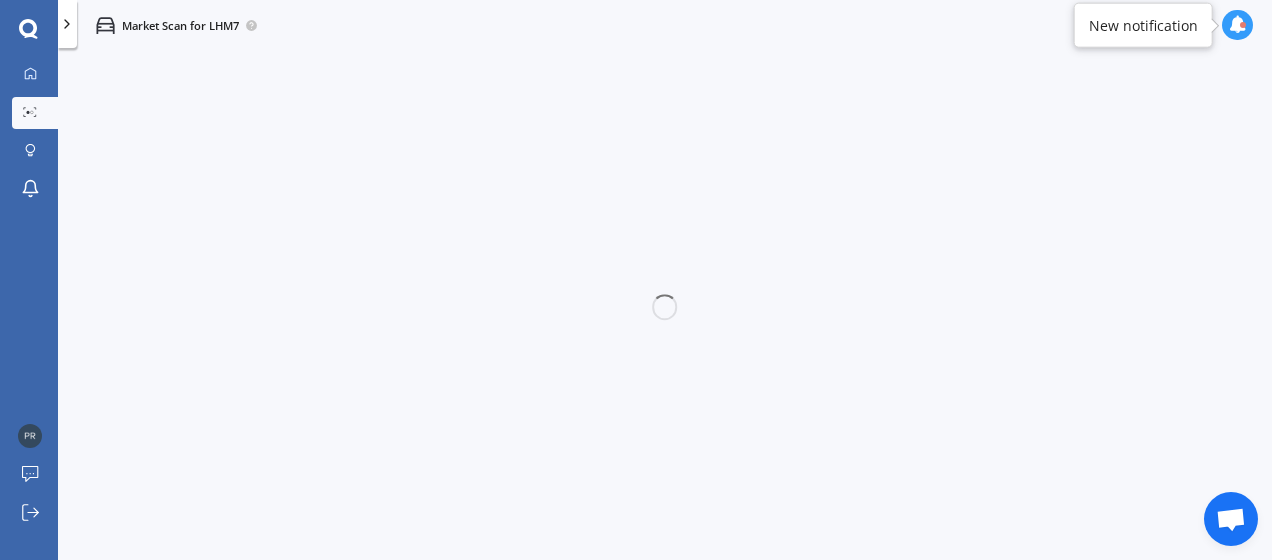 scroll, scrollTop: 0, scrollLeft: 0, axis: both 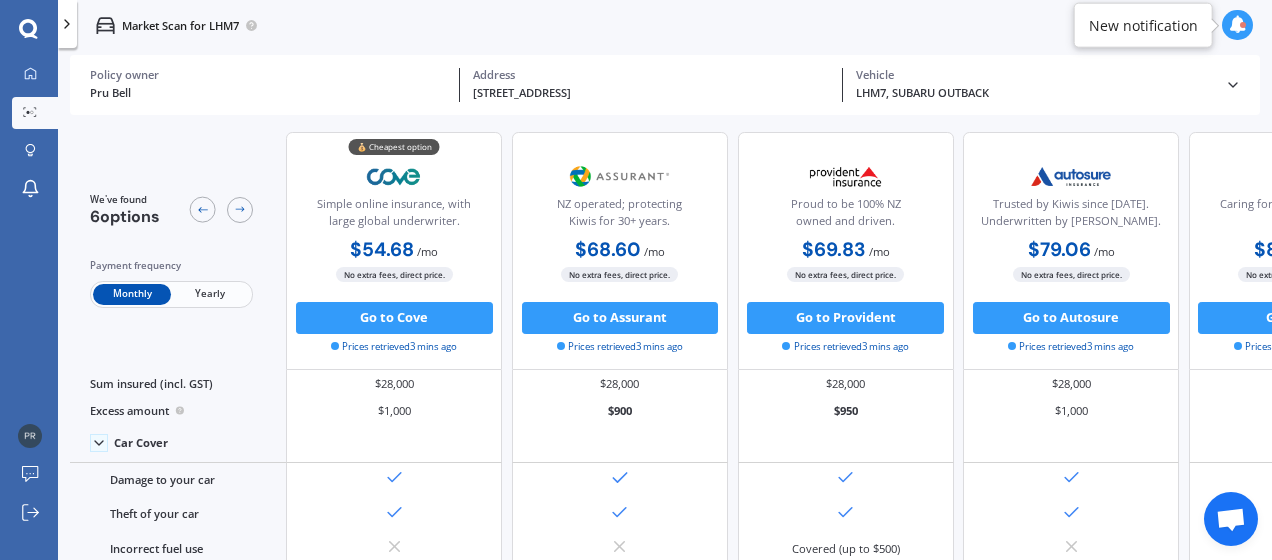 click on "$79.06   /  mo $863.57   /  yr $79.06   /  mo" at bounding box center [1071, 251] 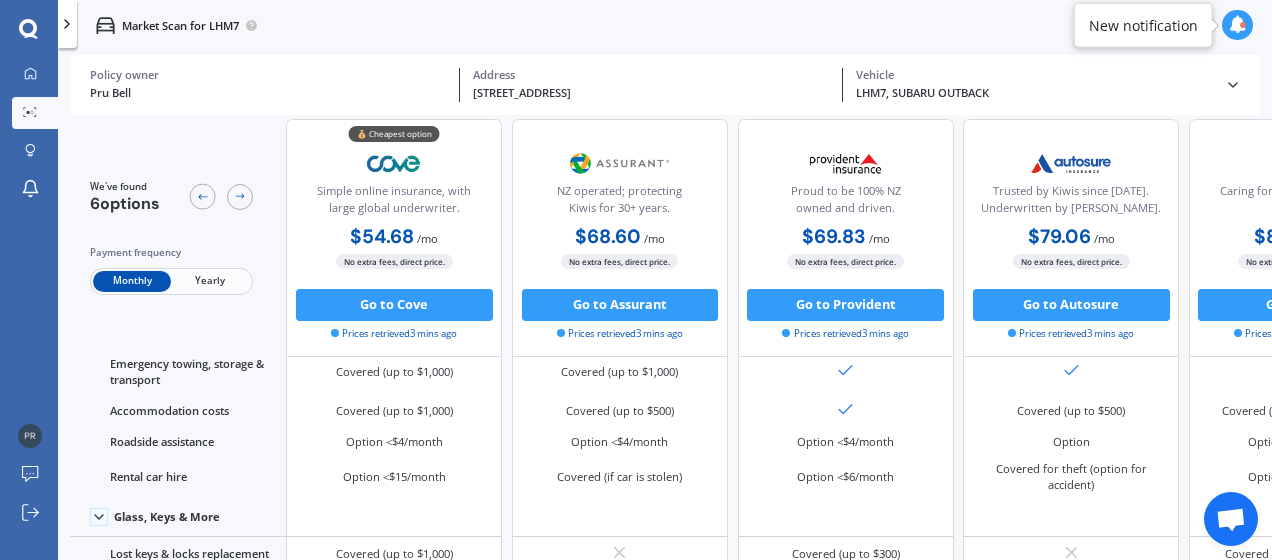 scroll, scrollTop: 560, scrollLeft: 0, axis: vertical 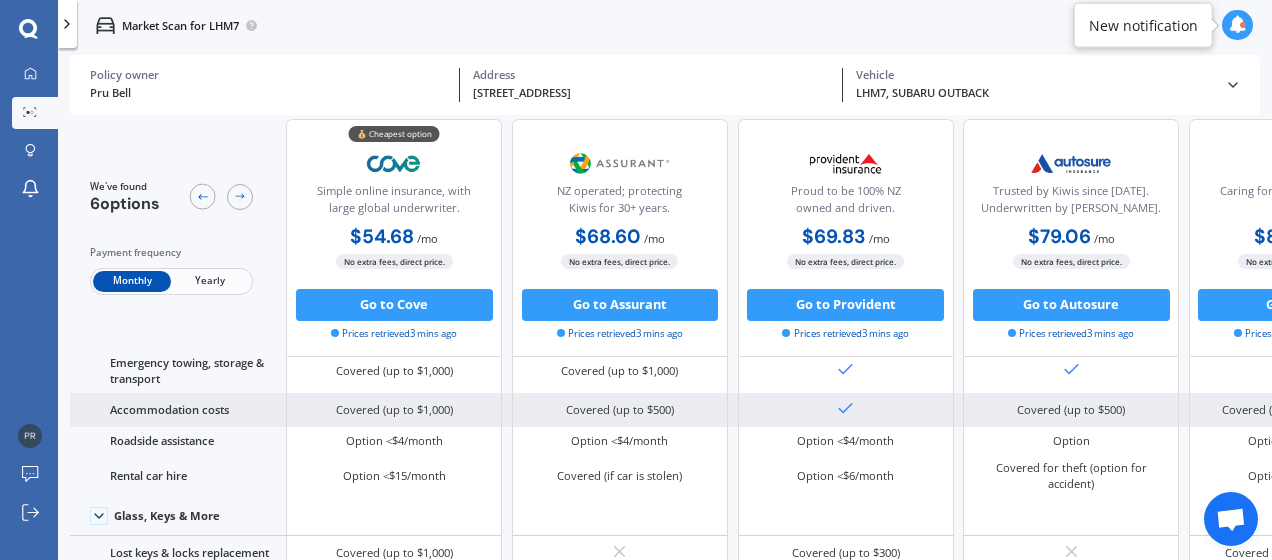 click on "Covered (up to $1,000)" at bounding box center (394, 410) 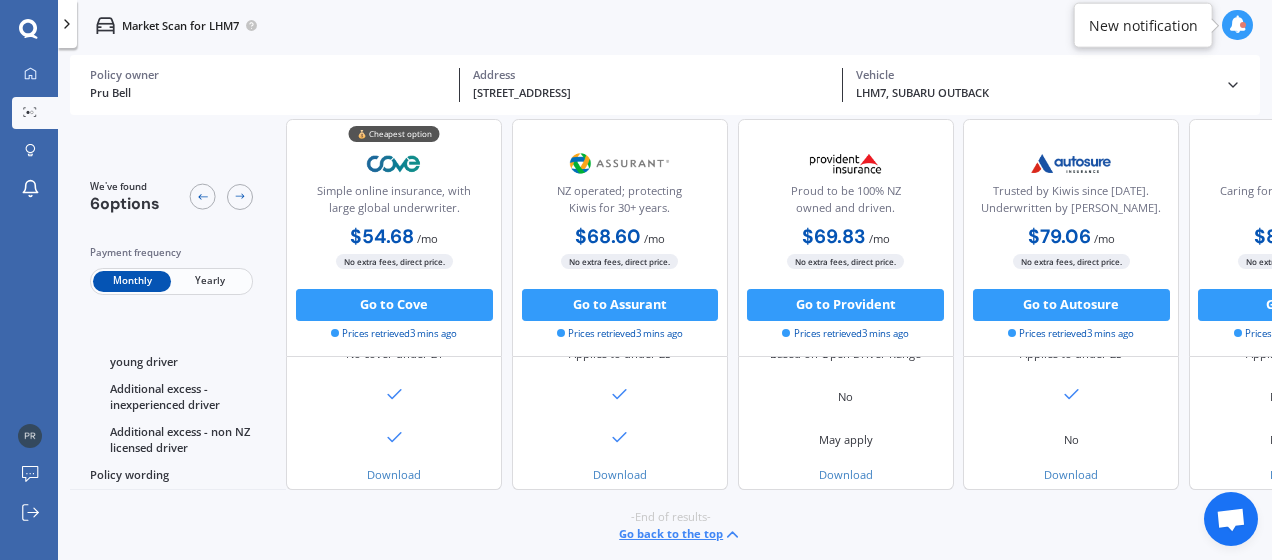 scroll, scrollTop: 1346, scrollLeft: 0, axis: vertical 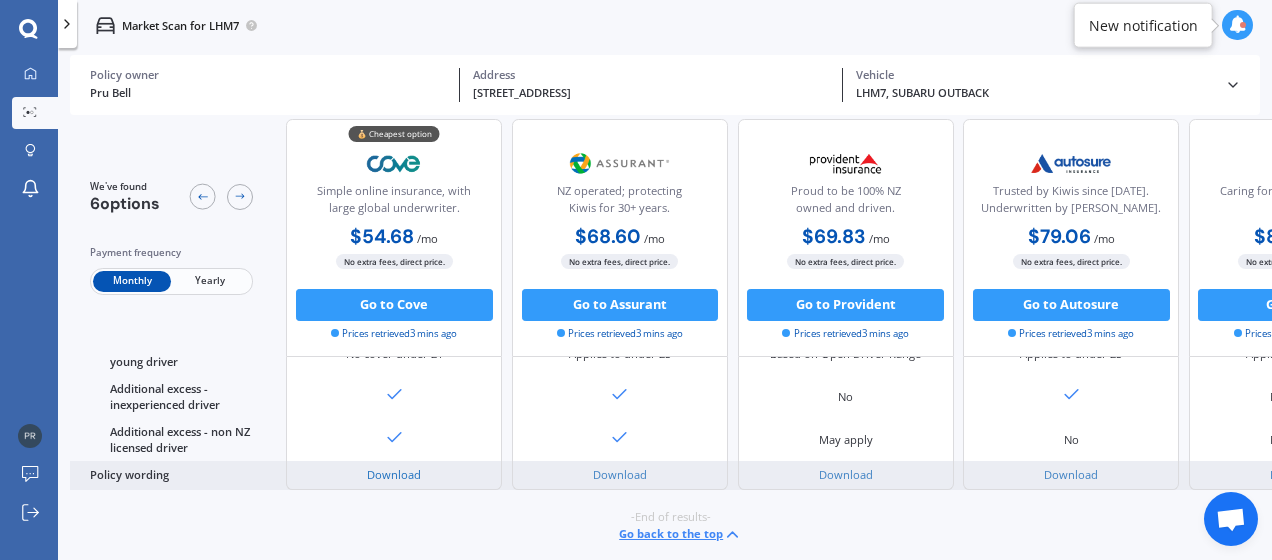 click on "Download" at bounding box center (394, 474) 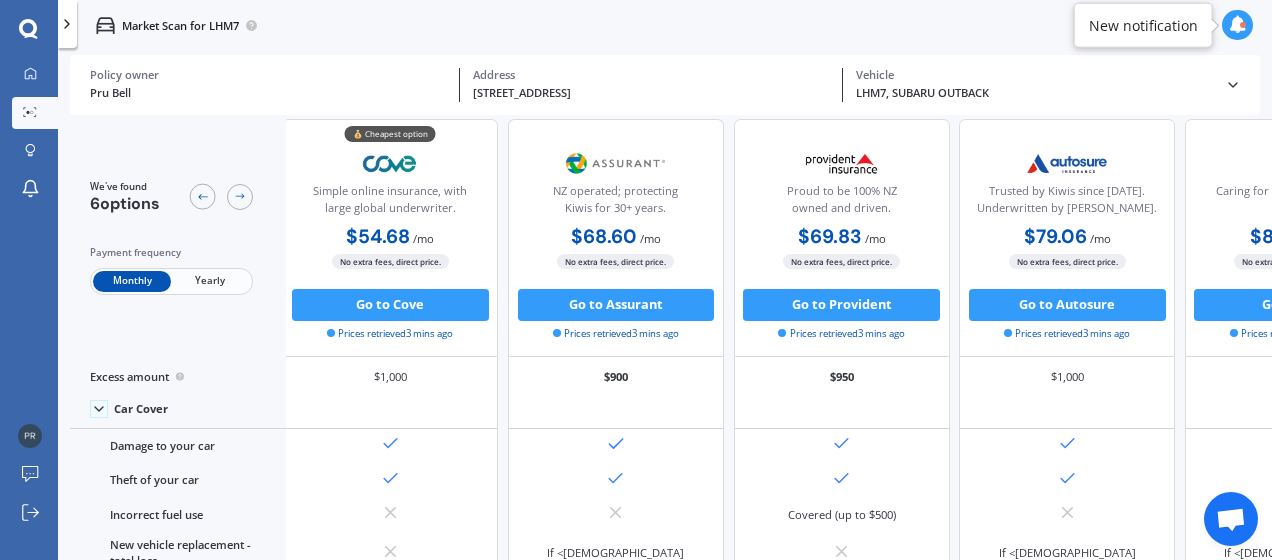 scroll, scrollTop: 0, scrollLeft: 5, axis: horizontal 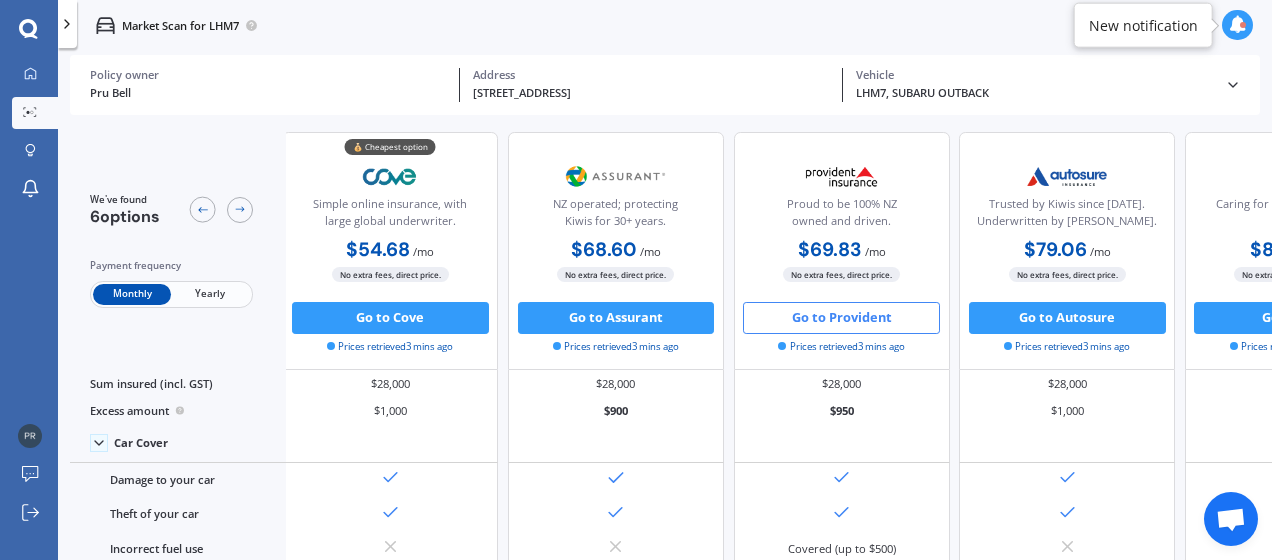 click on "Go to Provident" at bounding box center (841, 318) 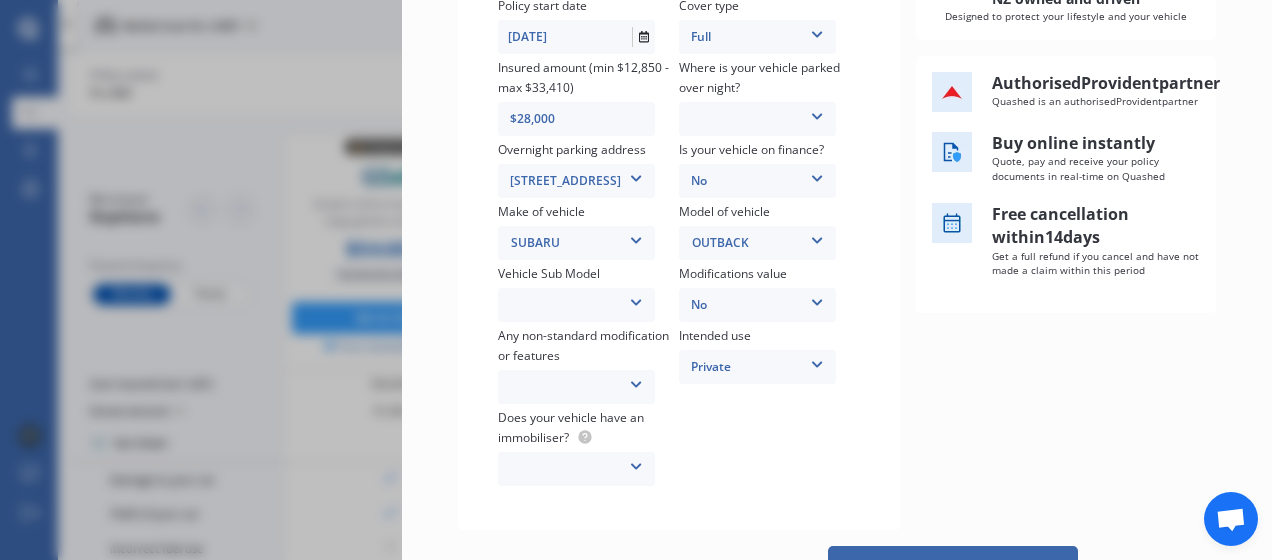 scroll, scrollTop: 327, scrollLeft: 0, axis: vertical 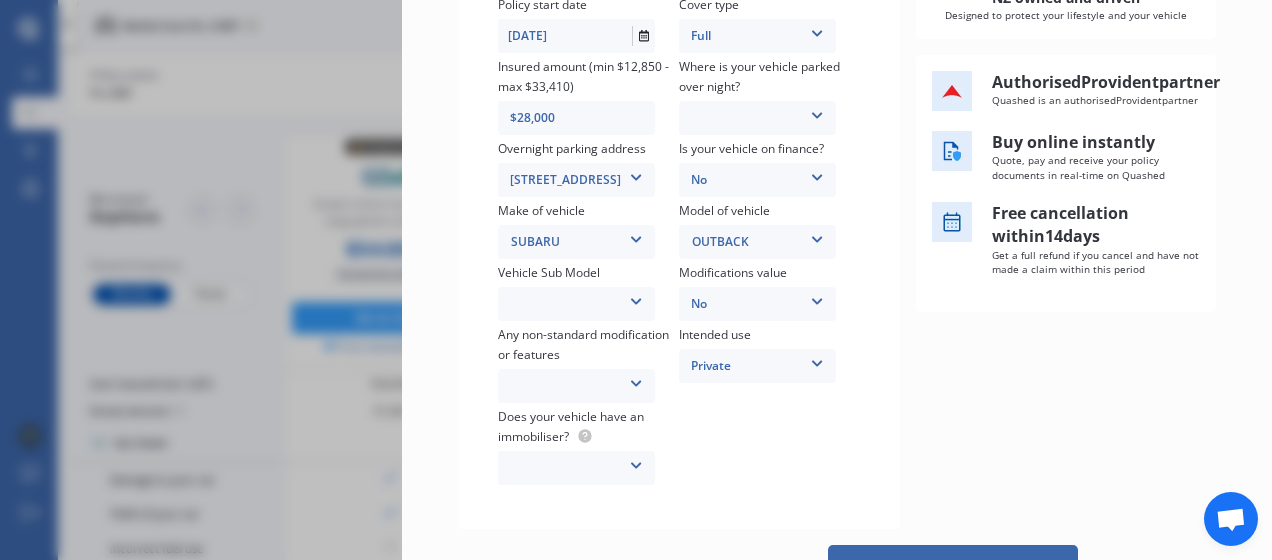 click at bounding box center [817, 112] 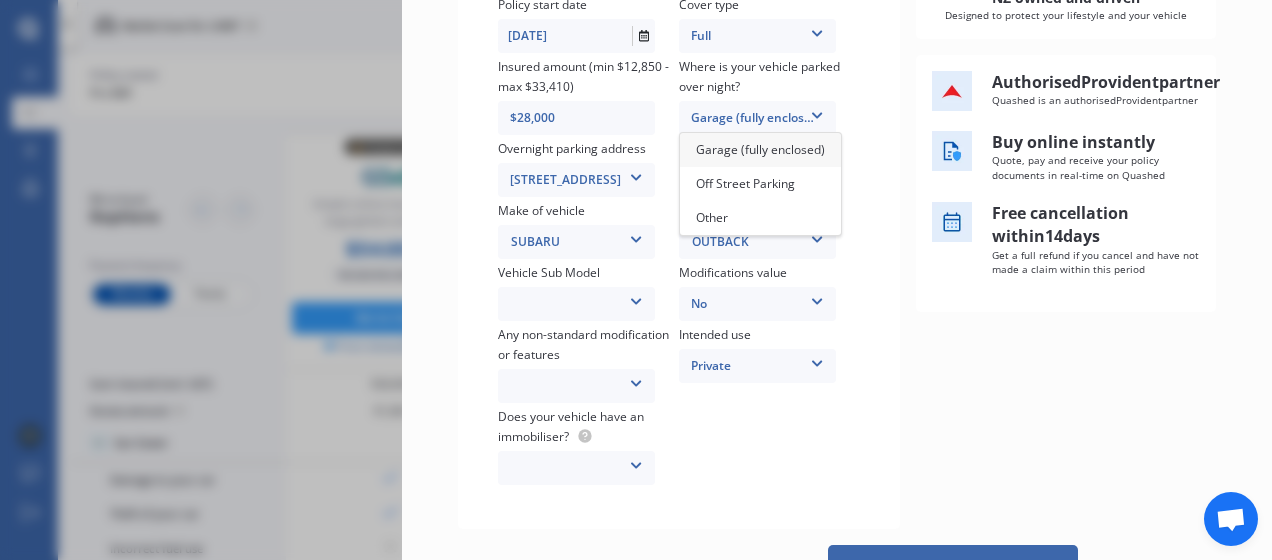 click on "Garage (fully enclosed)" at bounding box center [760, 149] 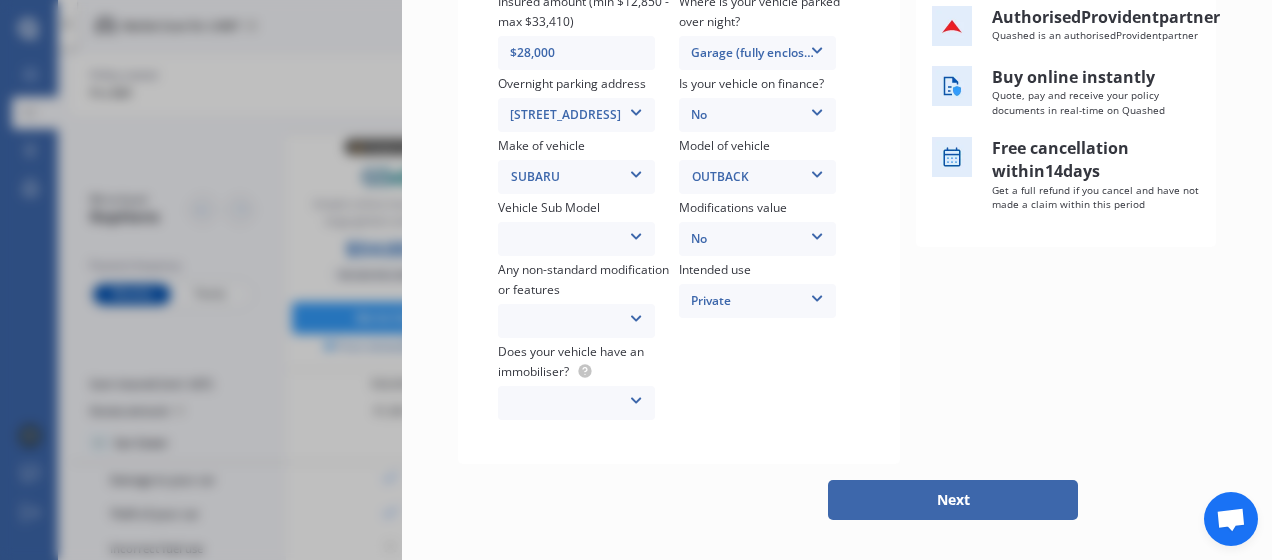 scroll, scrollTop: 401, scrollLeft: 0, axis: vertical 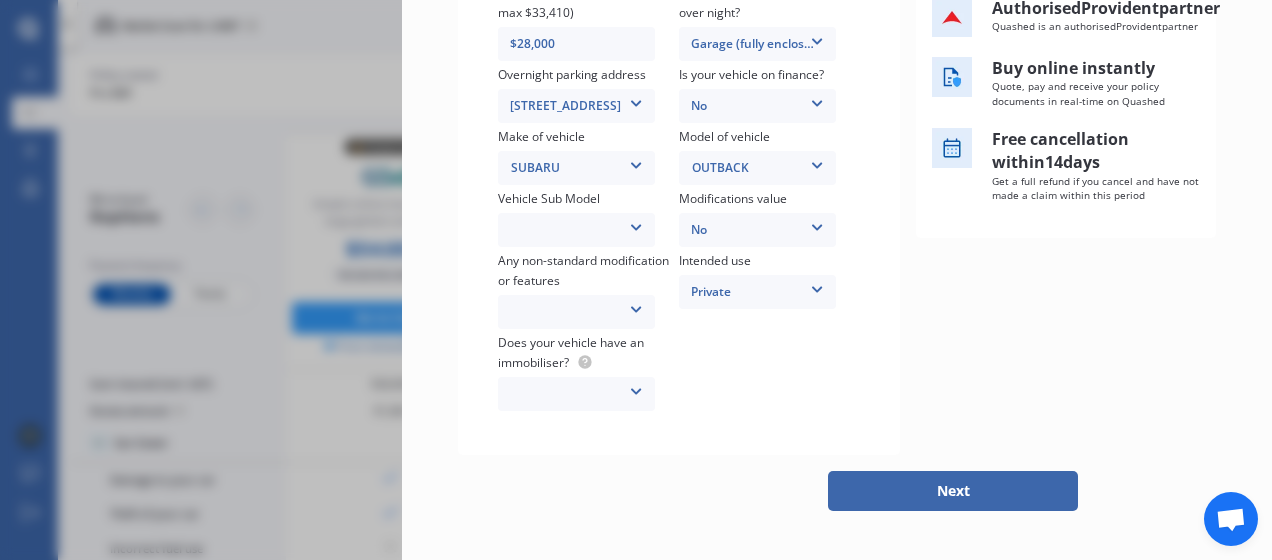 click at bounding box center [636, 224] 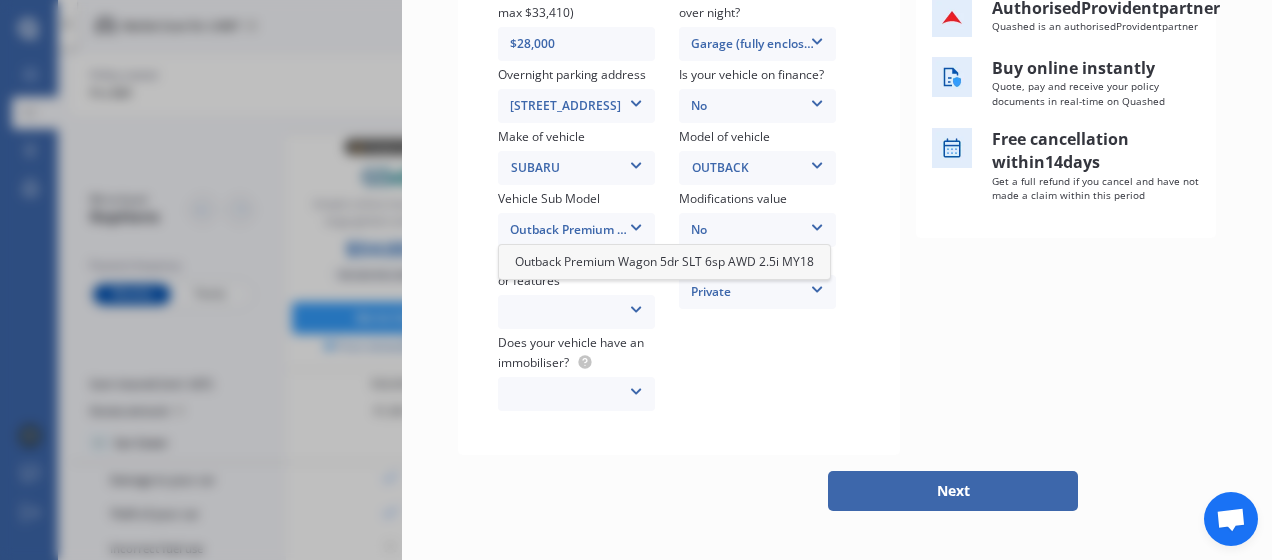 click on "Outback Premium Wagon 5dr SLT 6sp AWD 2.5i MY18" at bounding box center (664, 261) 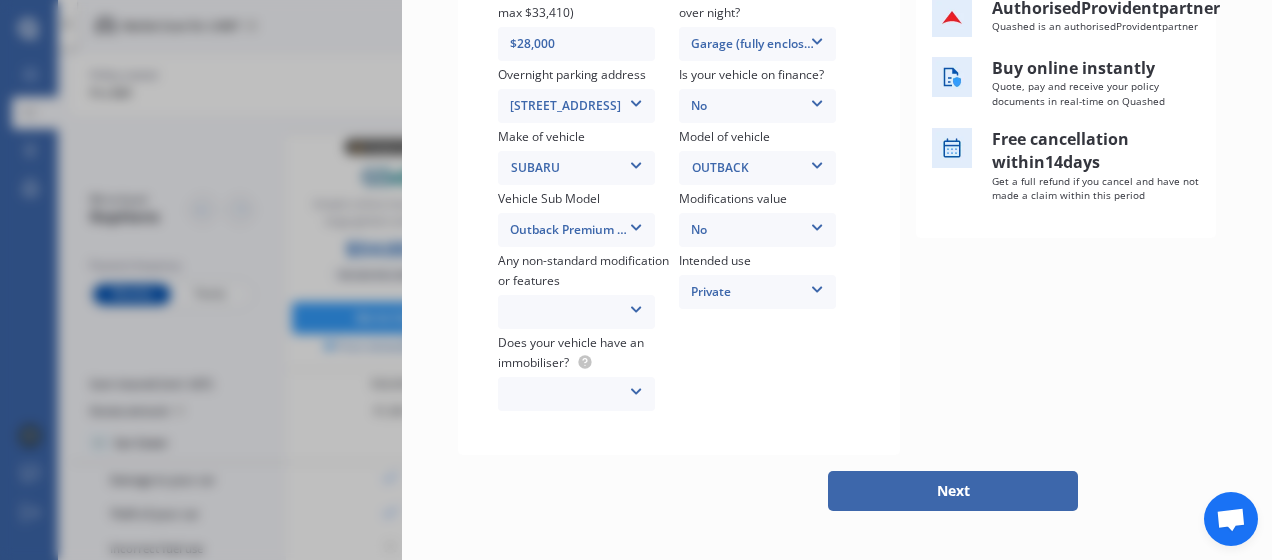 click at bounding box center (636, 306) 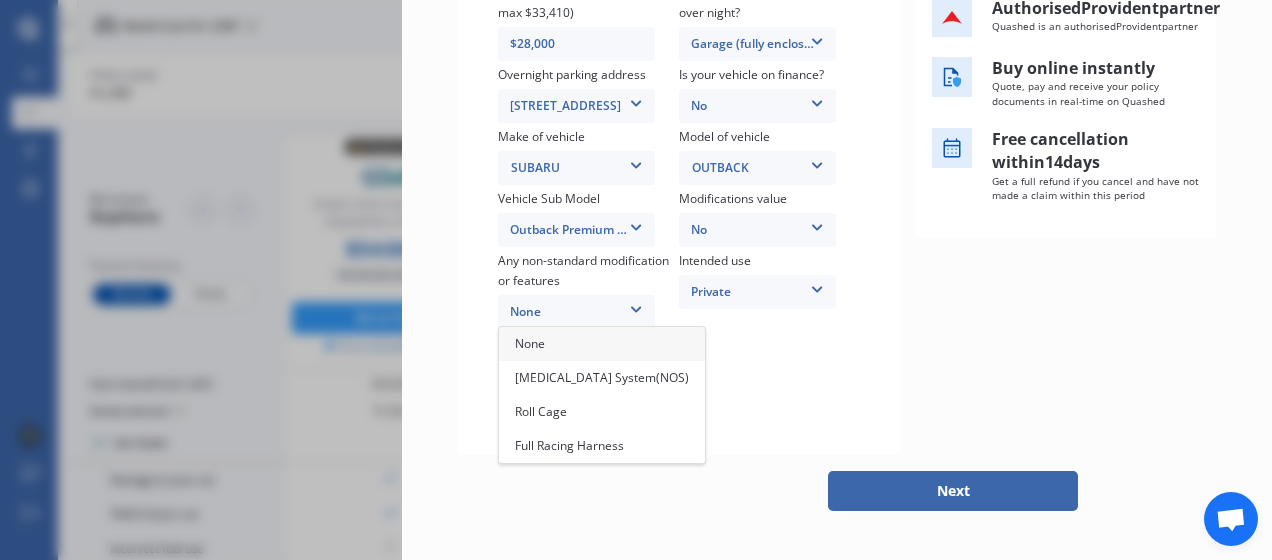click on "None" at bounding box center [602, 344] 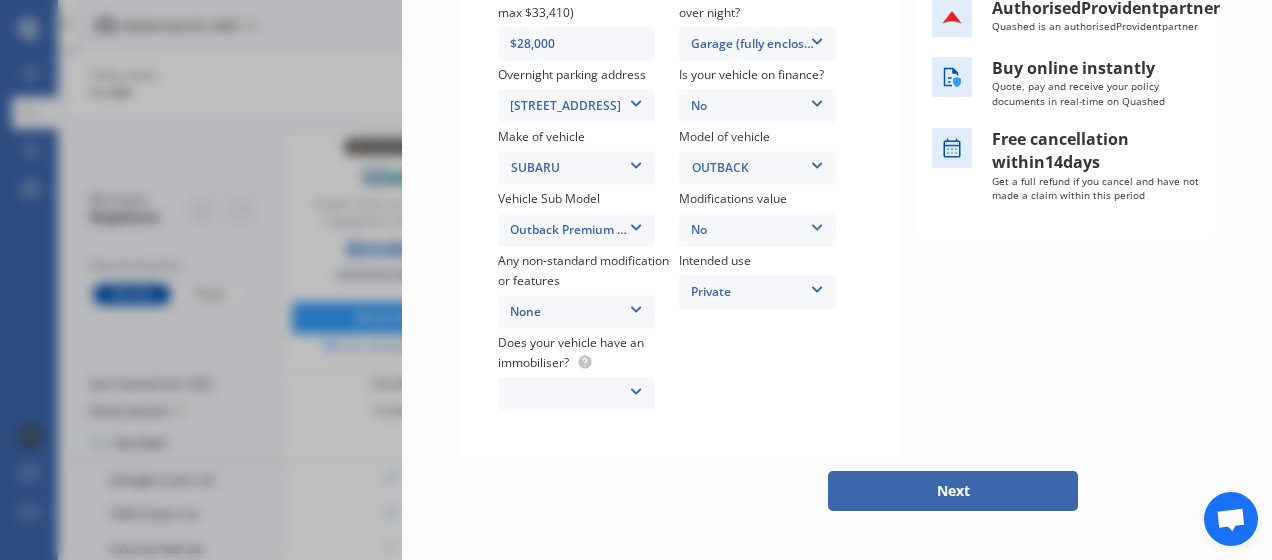 click at bounding box center (636, 388) 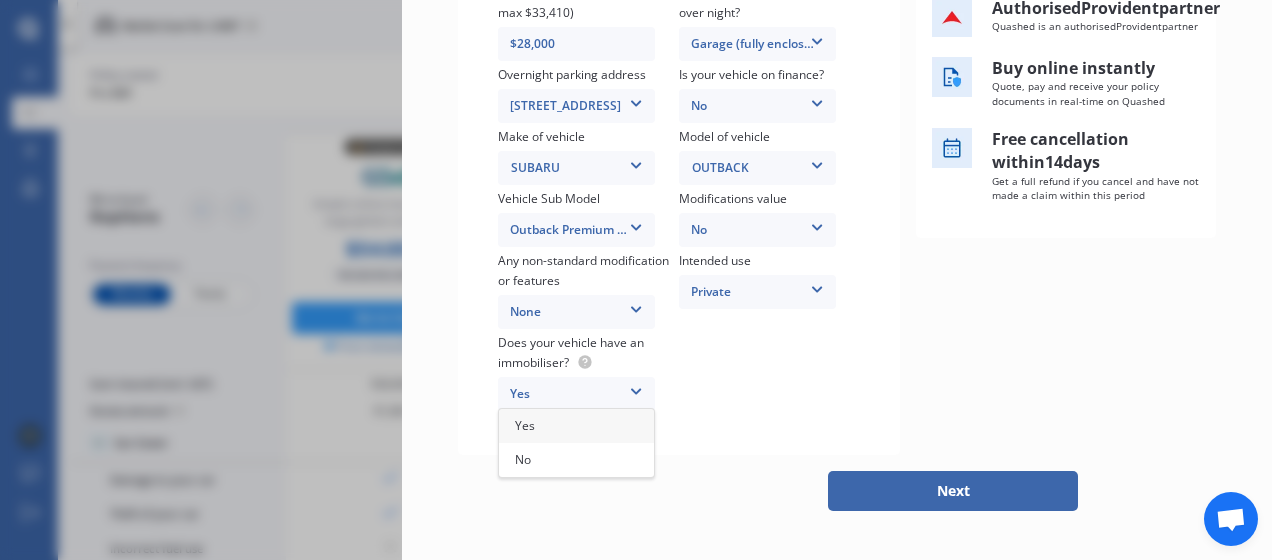 click on "Yes" at bounding box center [576, 426] 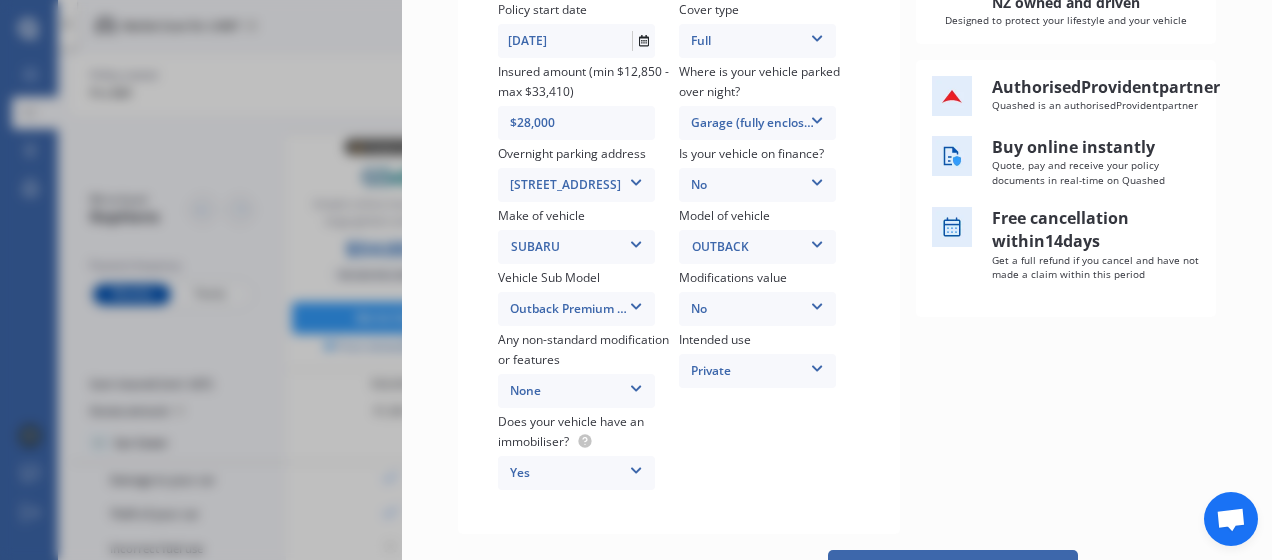 scroll, scrollTop: 446, scrollLeft: 0, axis: vertical 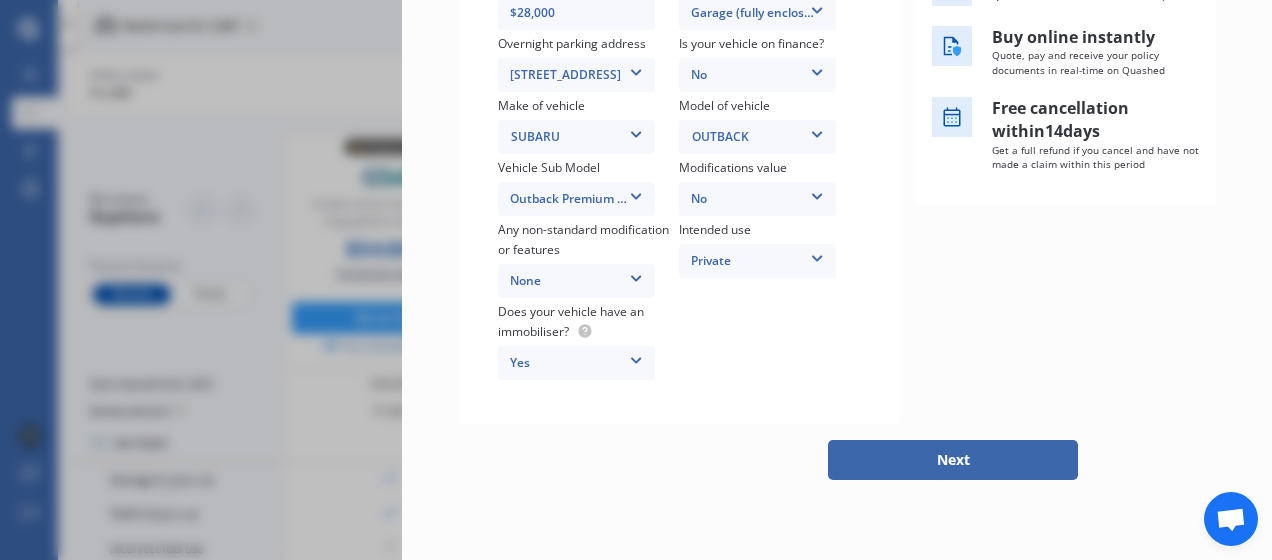 click on "Next" at bounding box center [953, 460] 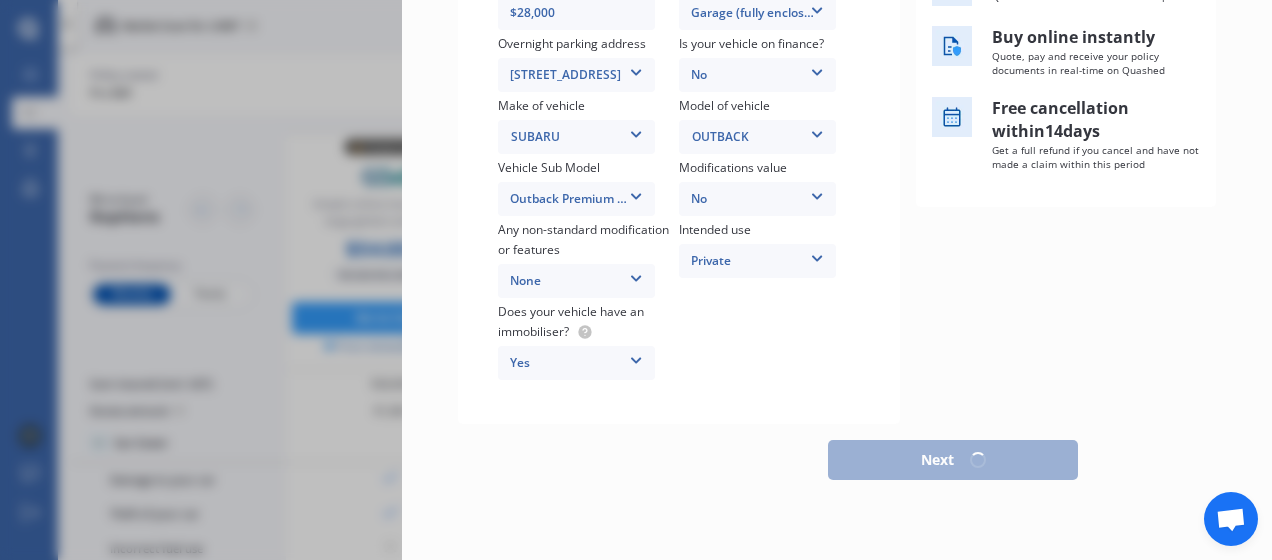 scroll, scrollTop: 435, scrollLeft: 0, axis: vertical 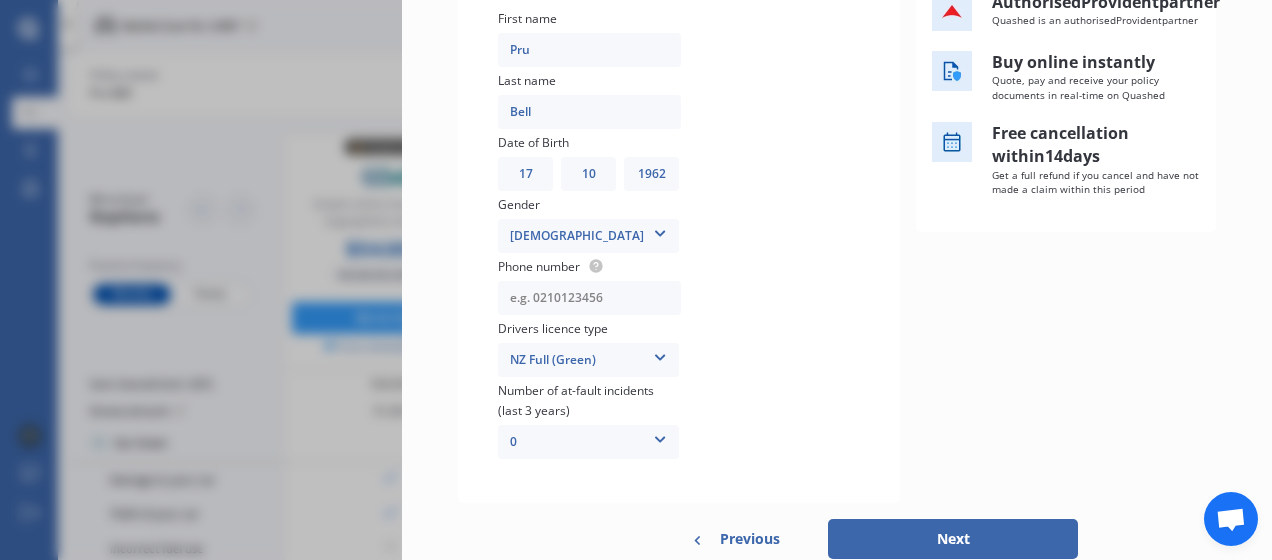 click at bounding box center [589, 298] 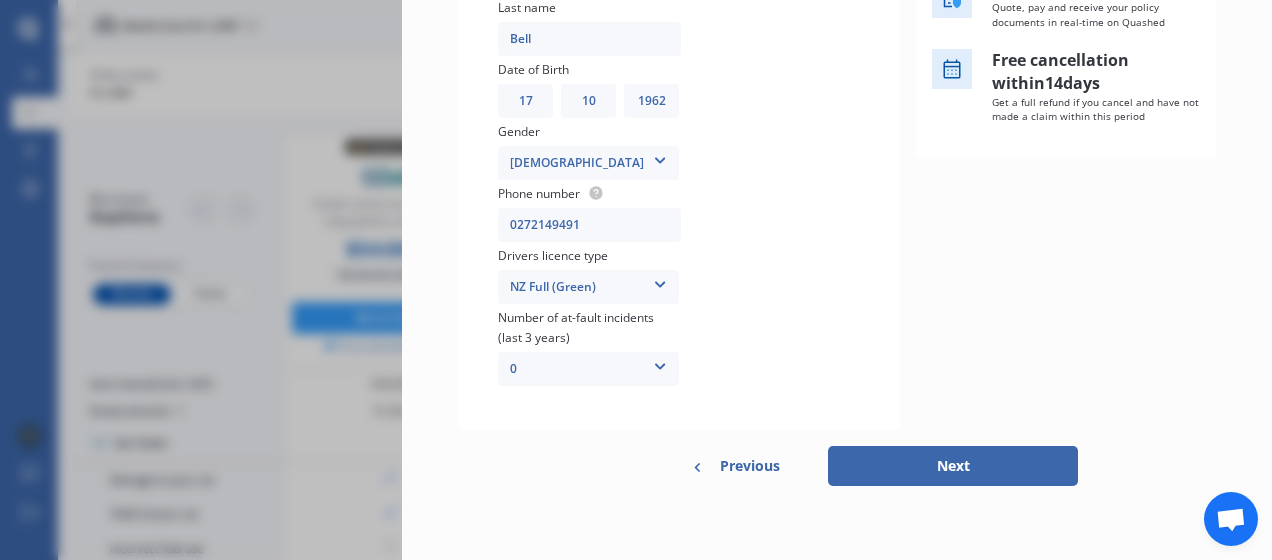 scroll, scrollTop: 486, scrollLeft: 0, axis: vertical 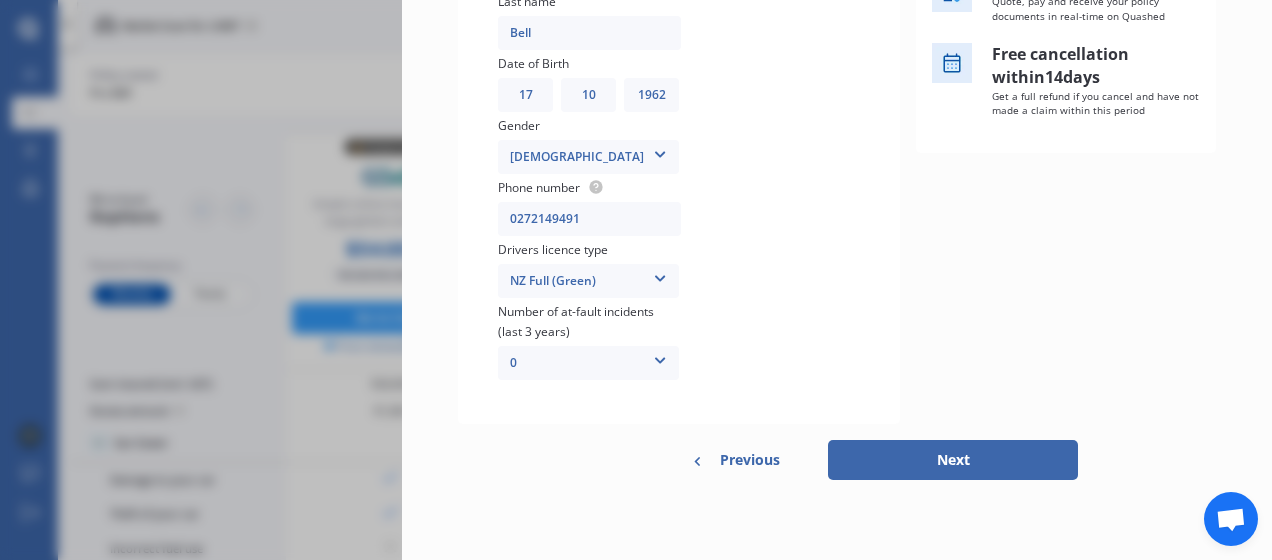 drag, startPoint x: 954, startPoint y: 458, endPoint x: 900, endPoint y: 466, distance: 54.589375 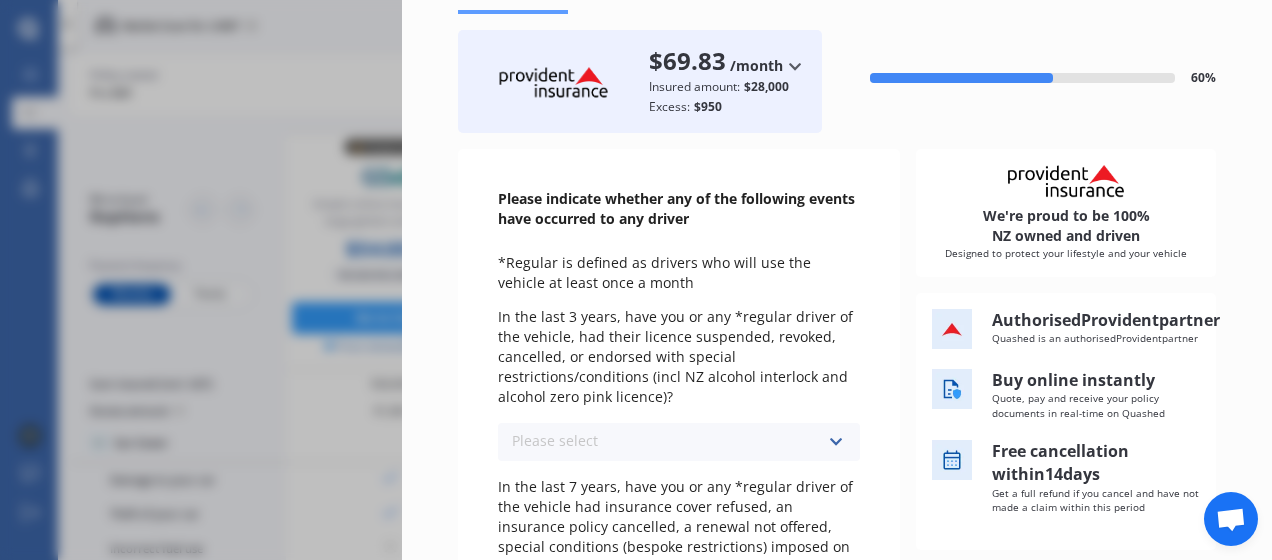 scroll, scrollTop: 88, scrollLeft: 0, axis: vertical 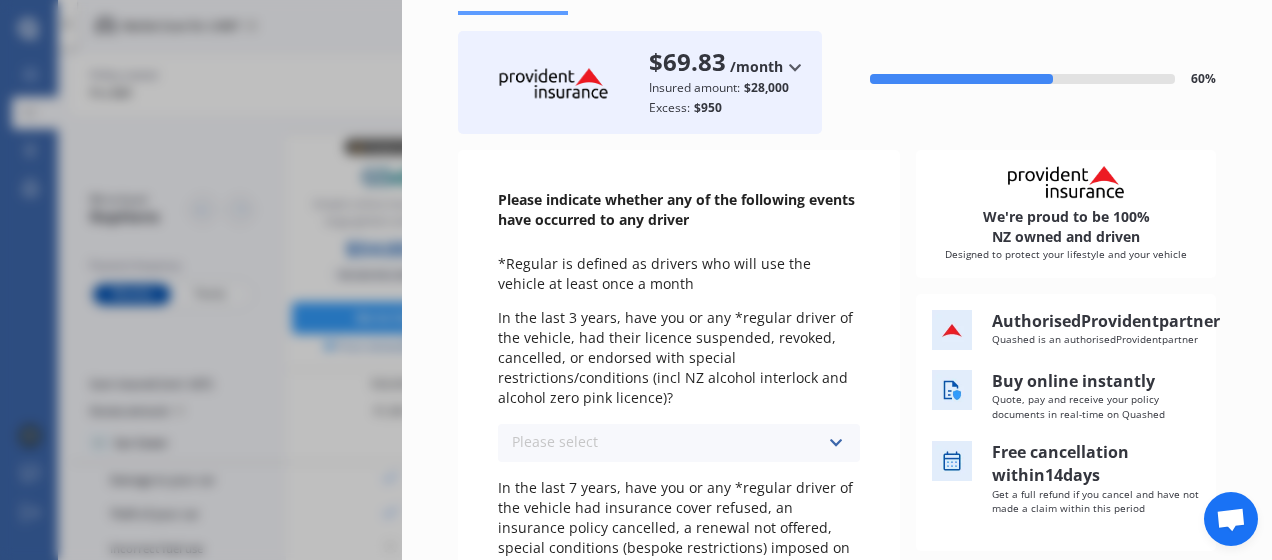 click at bounding box center (835, 443) 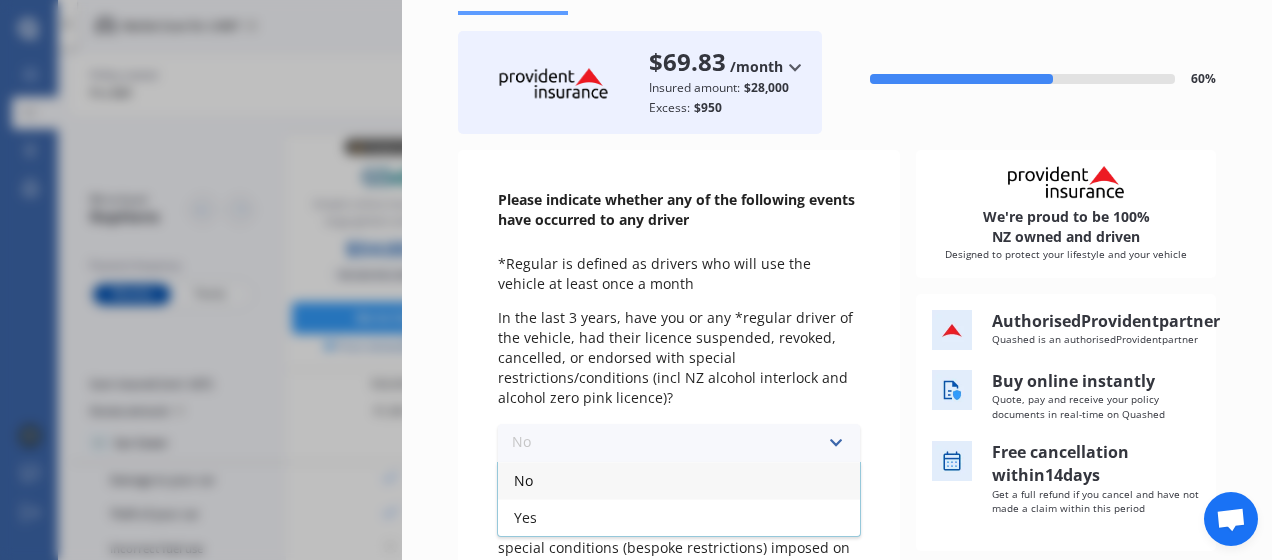 click on "No" at bounding box center [679, 480] 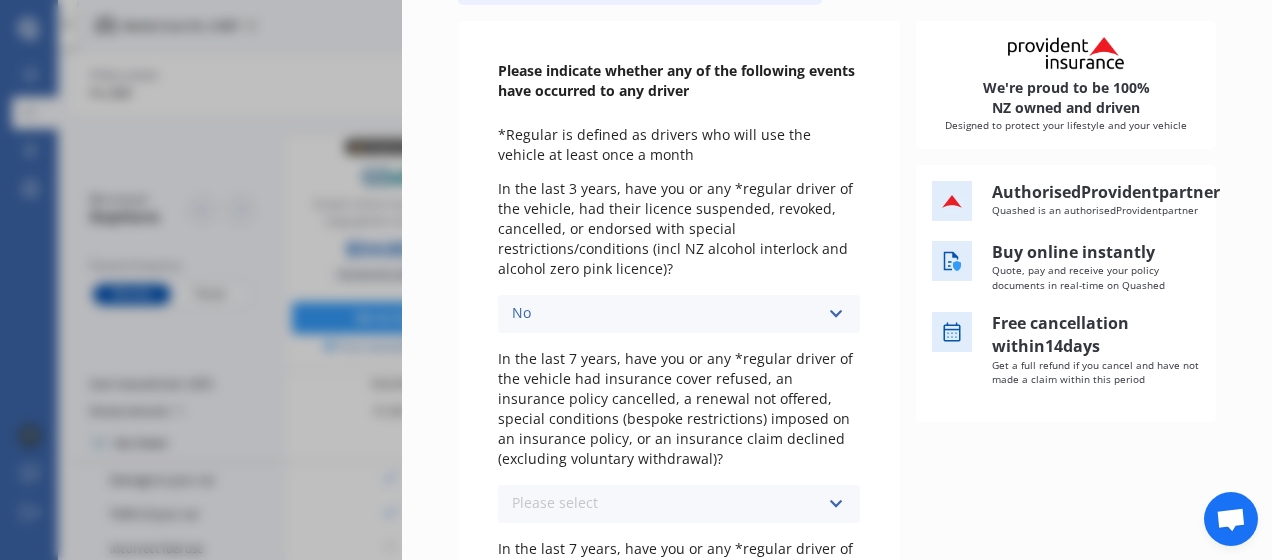 scroll, scrollTop: 224, scrollLeft: 0, axis: vertical 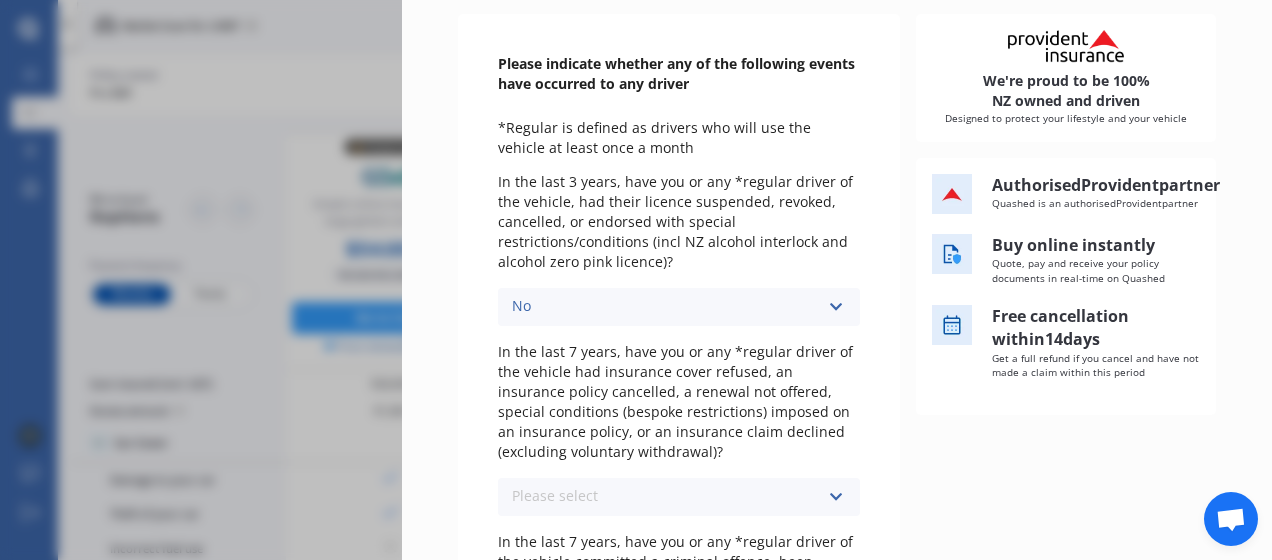 click on "Please select No Yes" at bounding box center [679, 497] 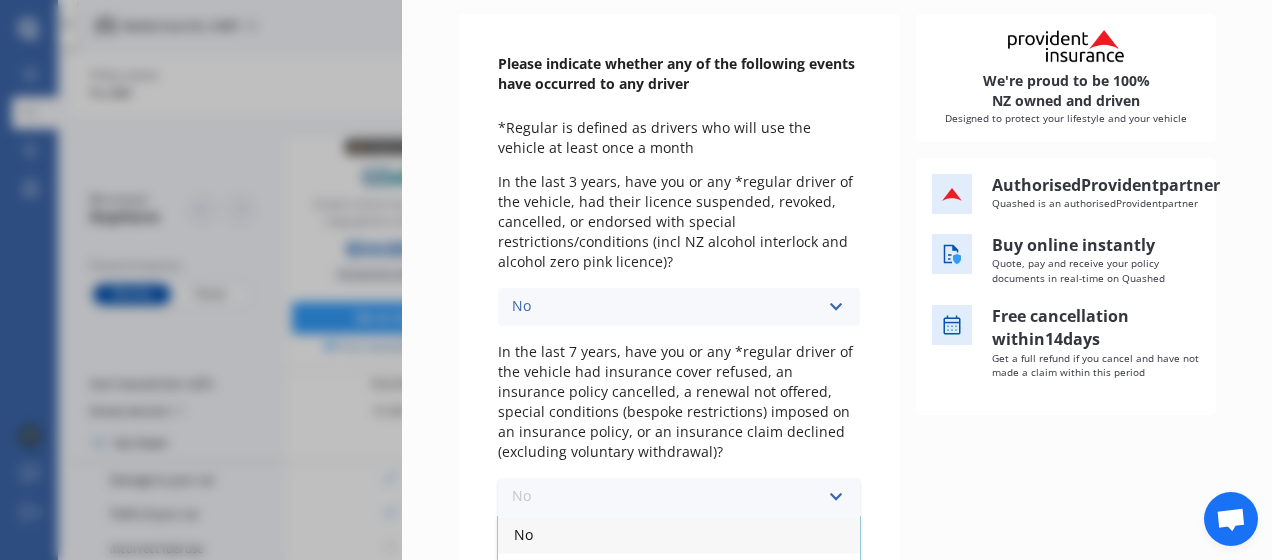 click on "No" at bounding box center (679, 534) 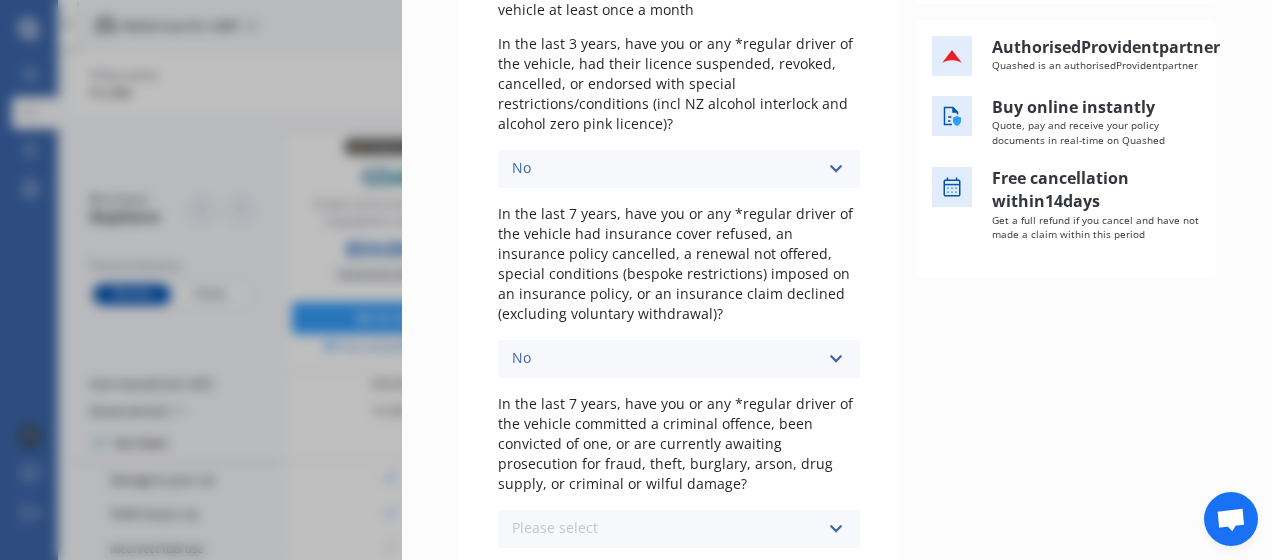 scroll, scrollTop: 368, scrollLeft: 0, axis: vertical 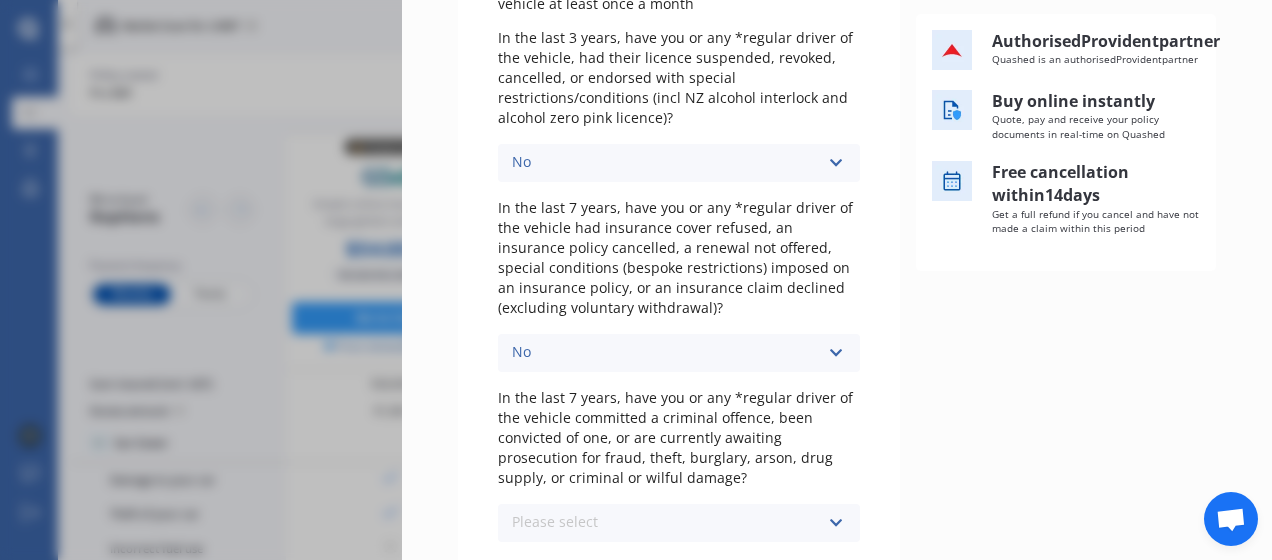 click at bounding box center (835, 523) 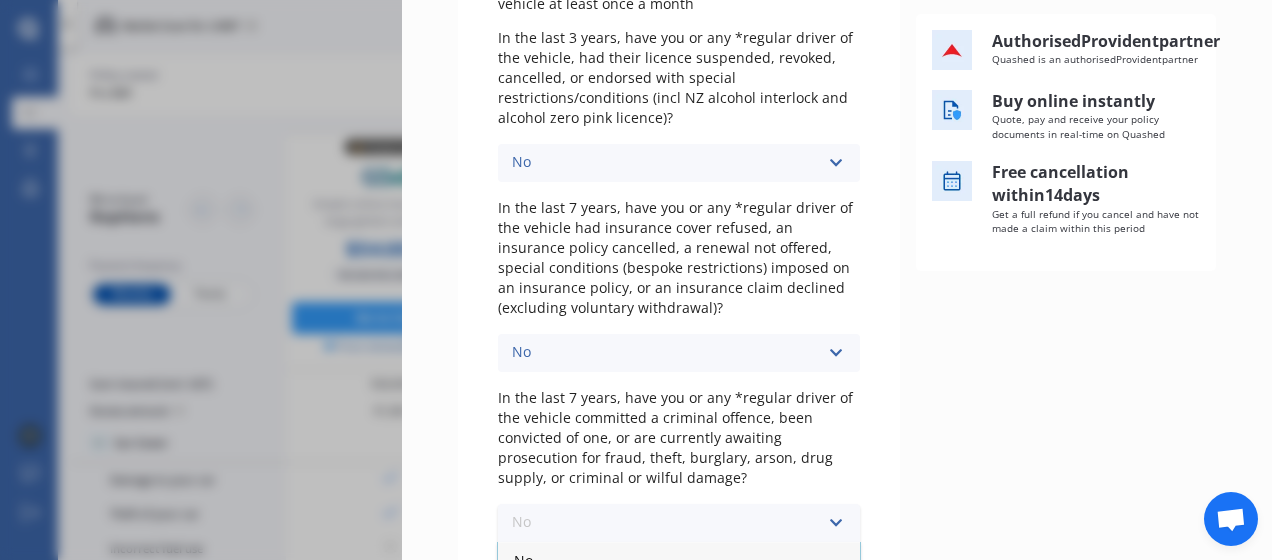 click on "No" at bounding box center [679, 560] 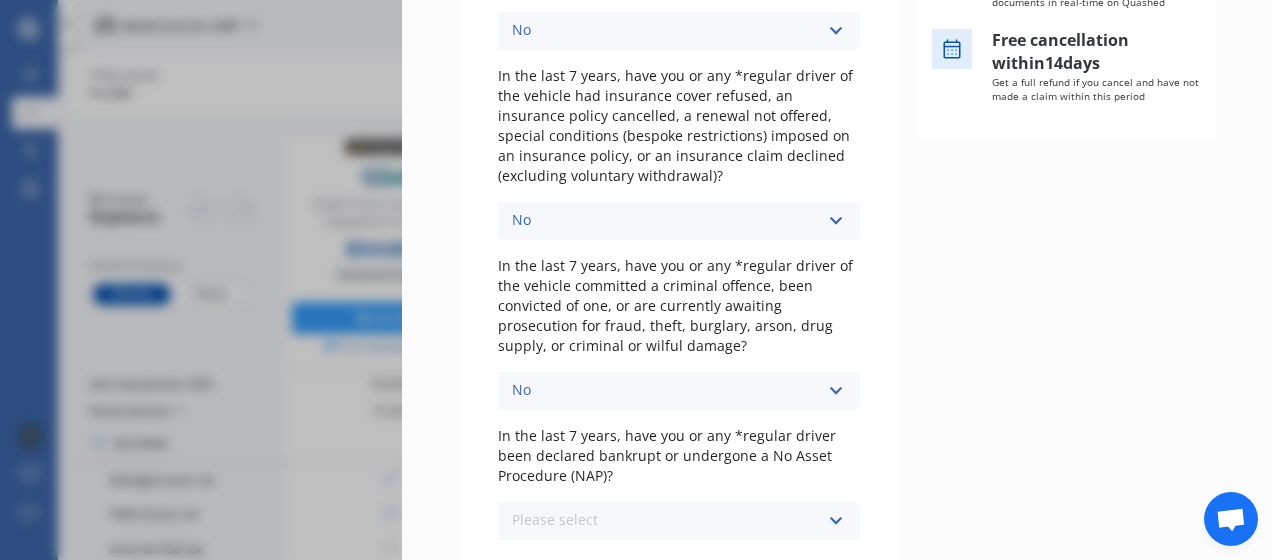 scroll, scrollTop: 501, scrollLeft: 0, axis: vertical 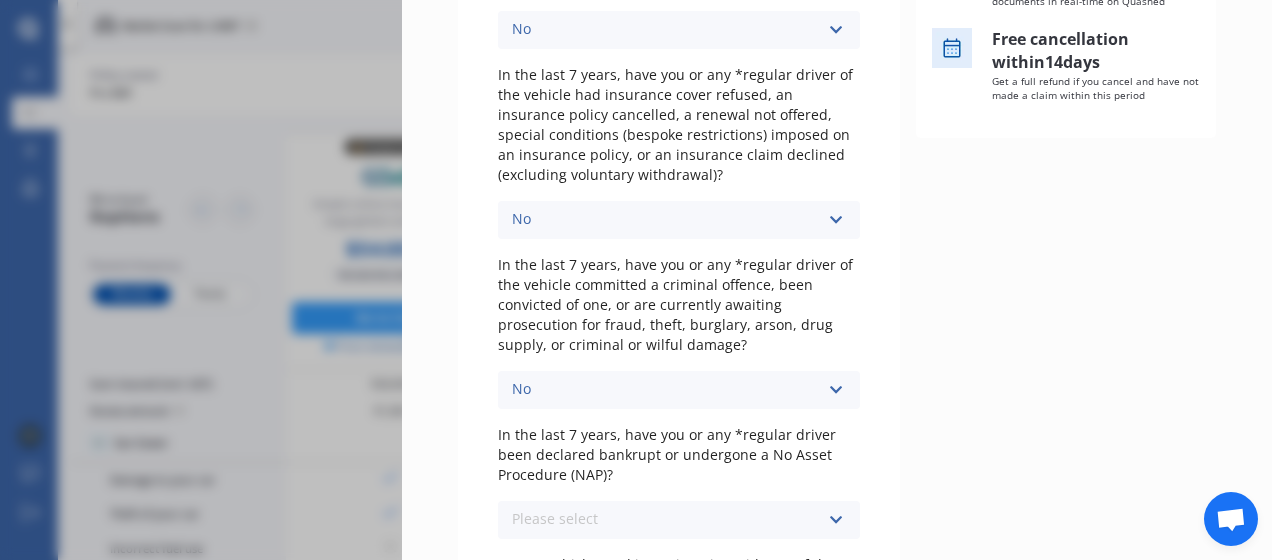 click at bounding box center (835, 520) 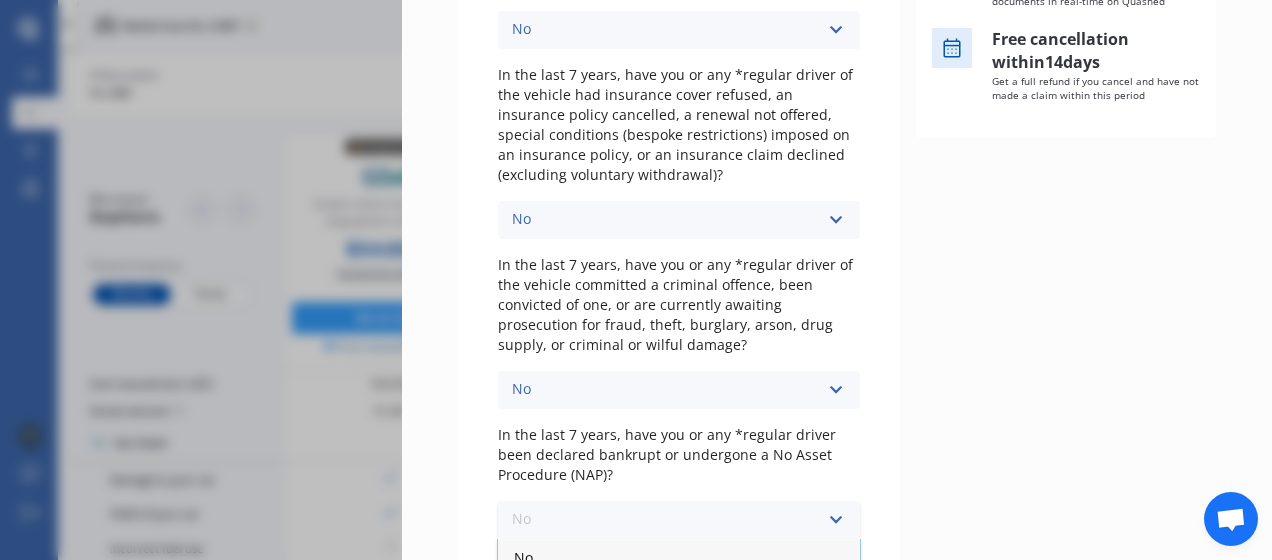 click on "No" at bounding box center [679, 557] 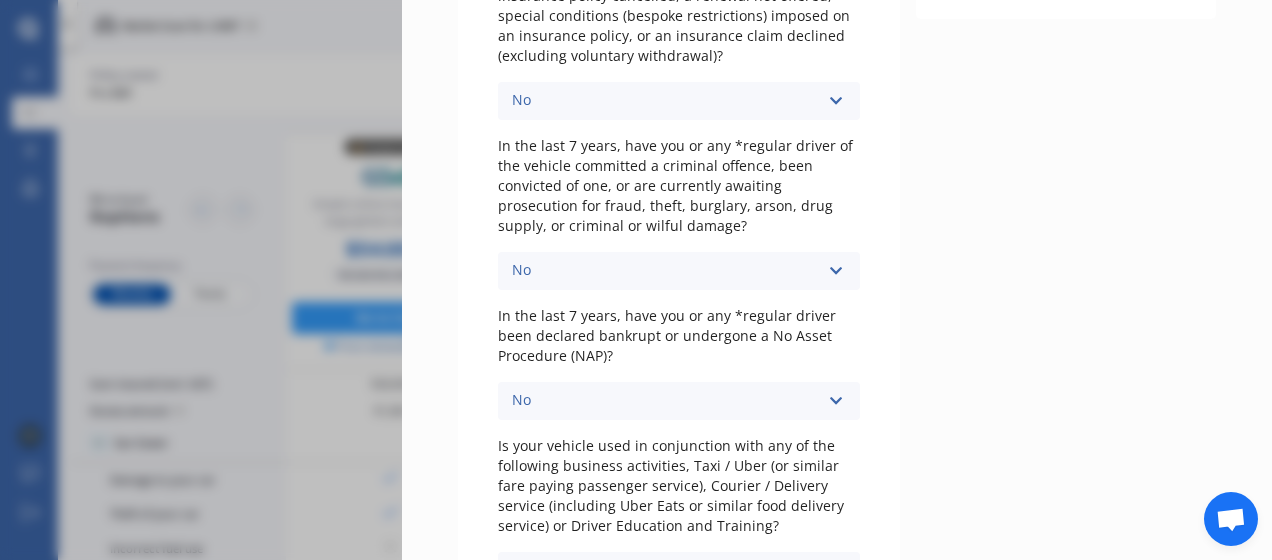 scroll, scrollTop: 621, scrollLeft: 0, axis: vertical 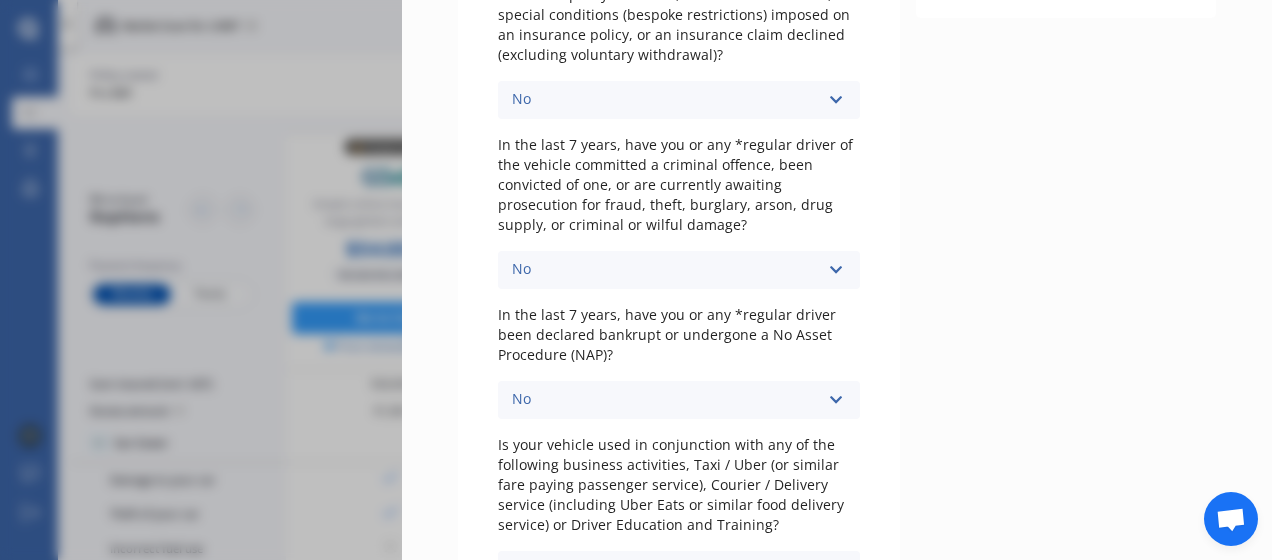 click on "Please select No Yes" at bounding box center [679, 570] 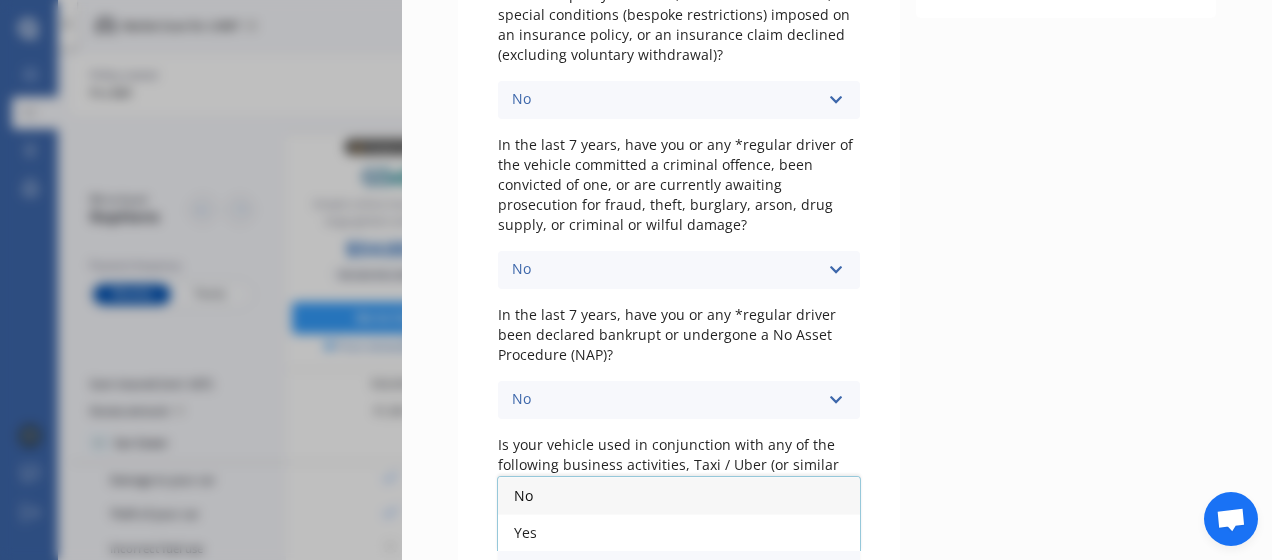 click on "No" at bounding box center (679, 495) 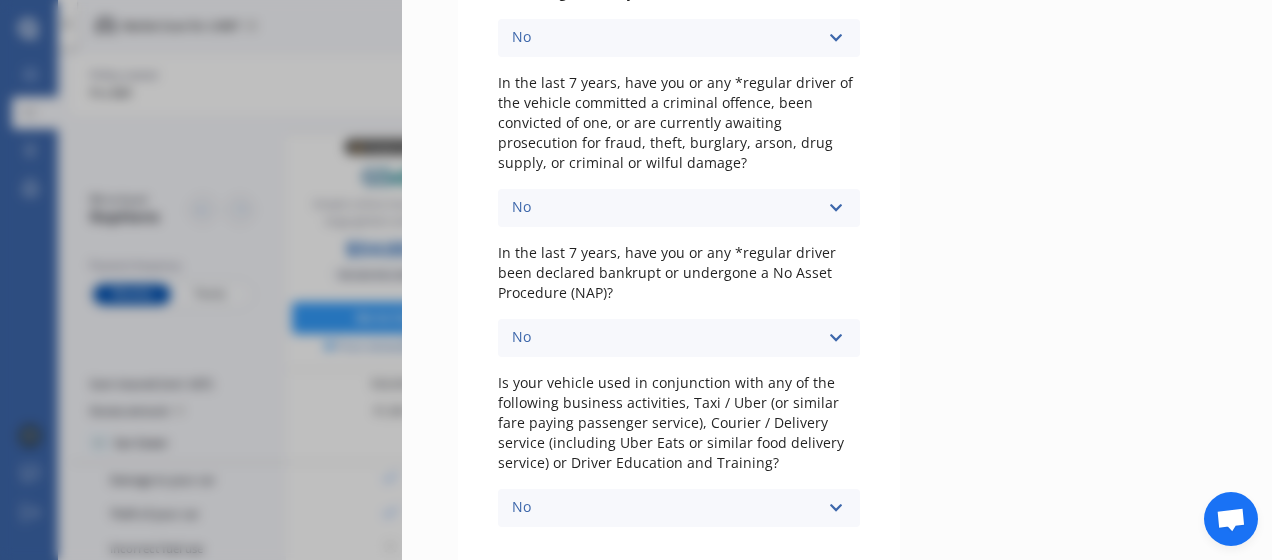 click on "Next" at bounding box center (953, 603) 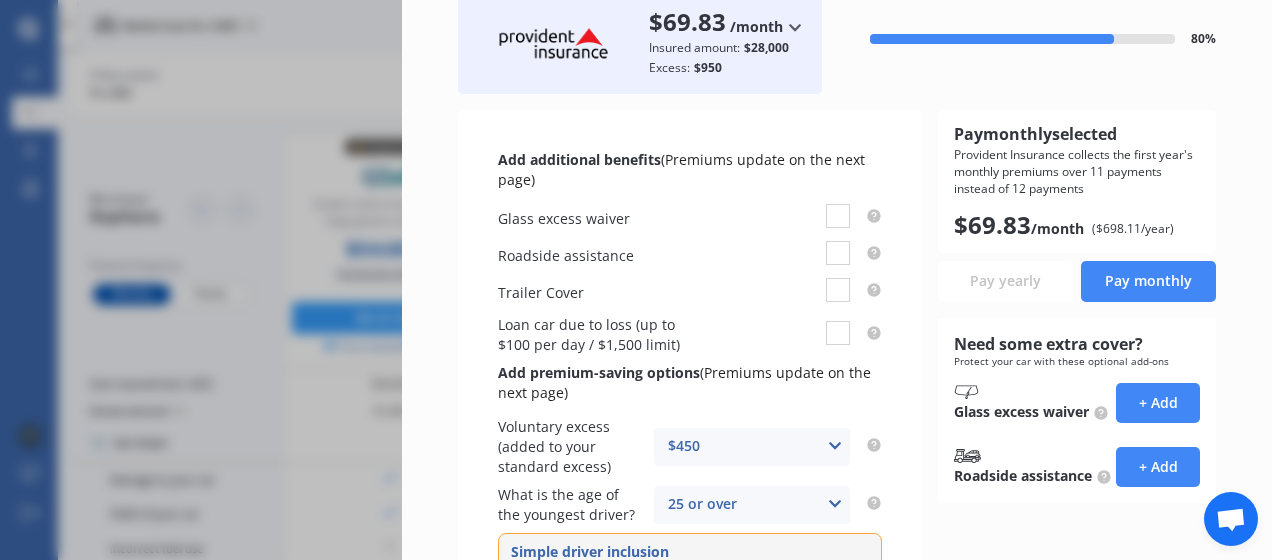 scroll, scrollTop: 132, scrollLeft: 0, axis: vertical 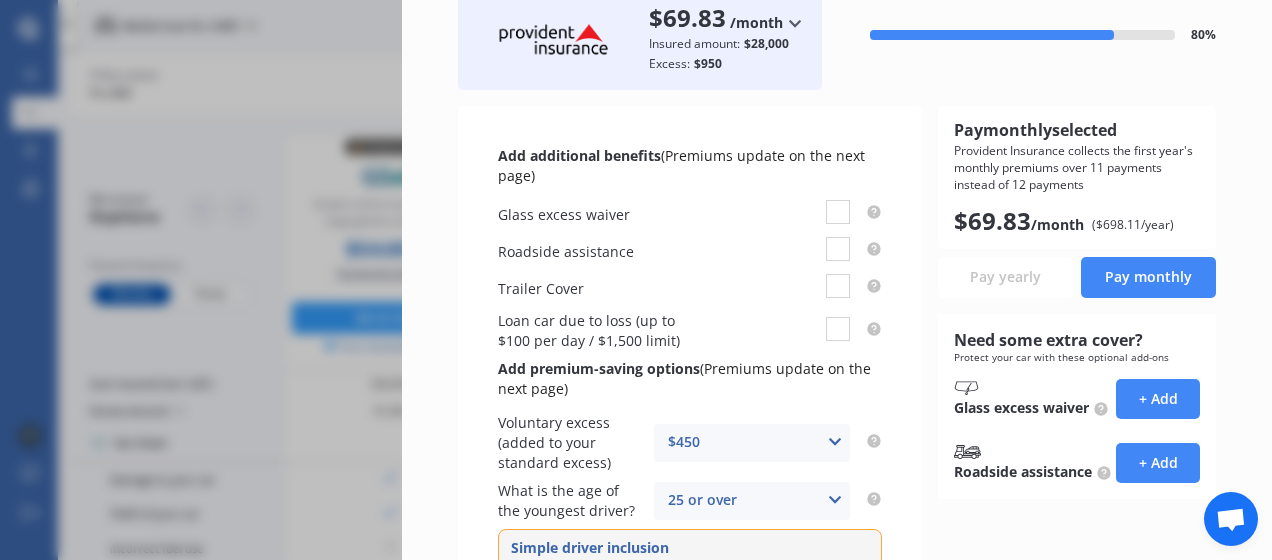click on "+ Add" at bounding box center [1158, 399] 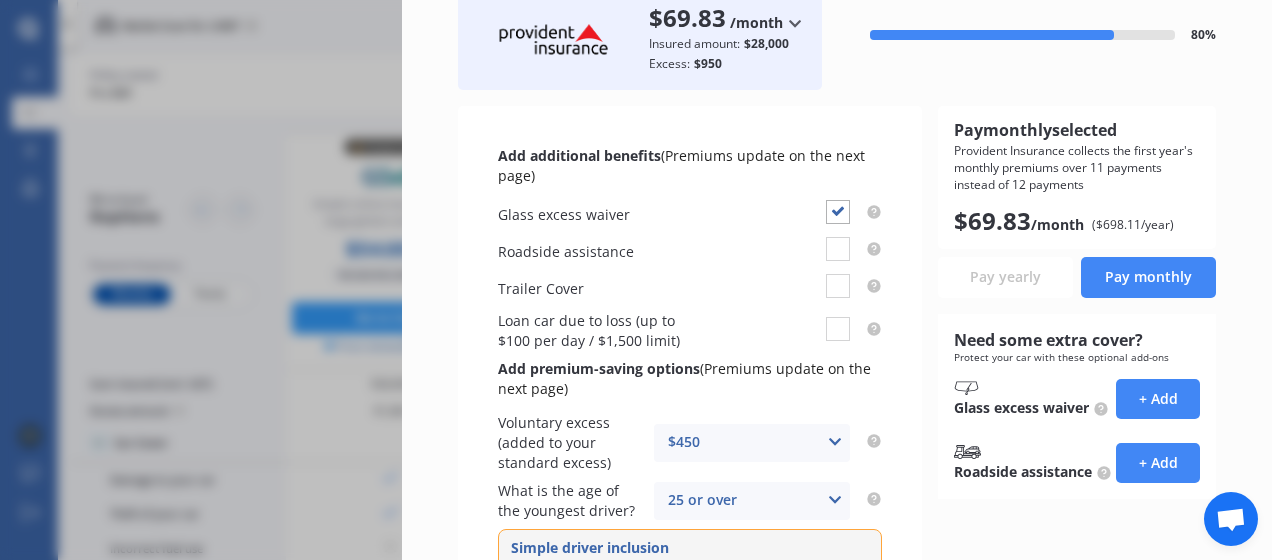 checkbox on "true" 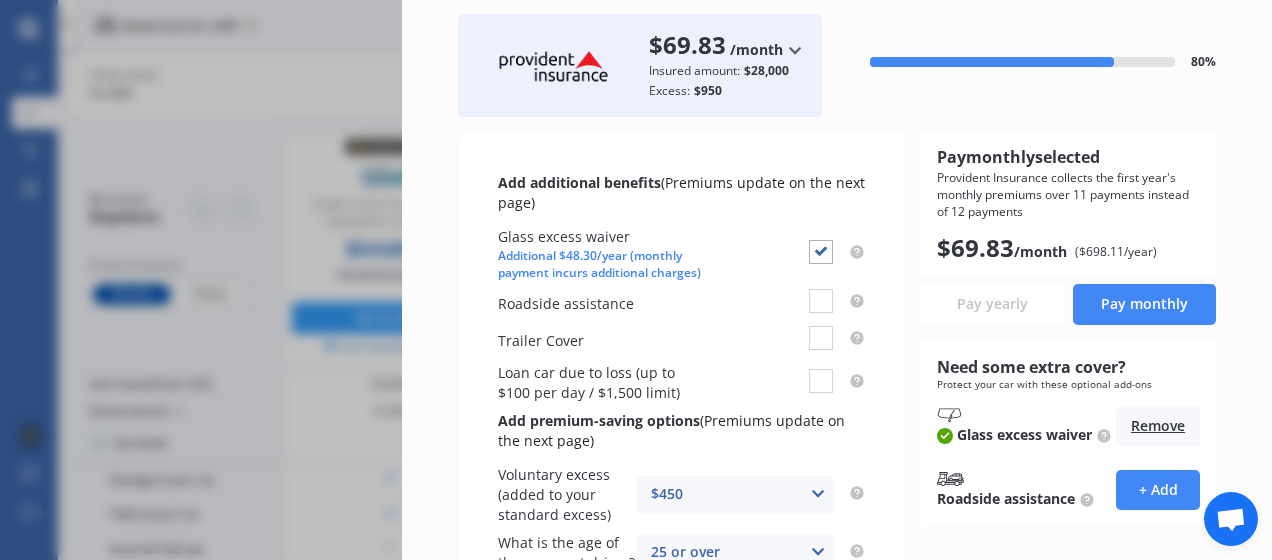 scroll, scrollTop: 120, scrollLeft: 0, axis: vertical 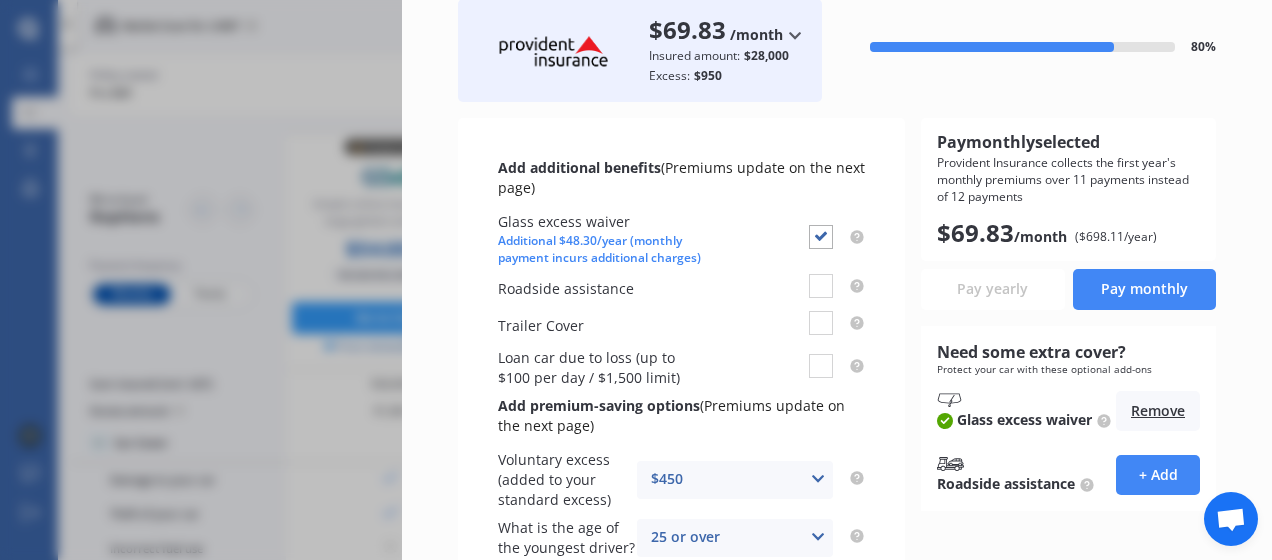 click at bounding box center [795, 35] 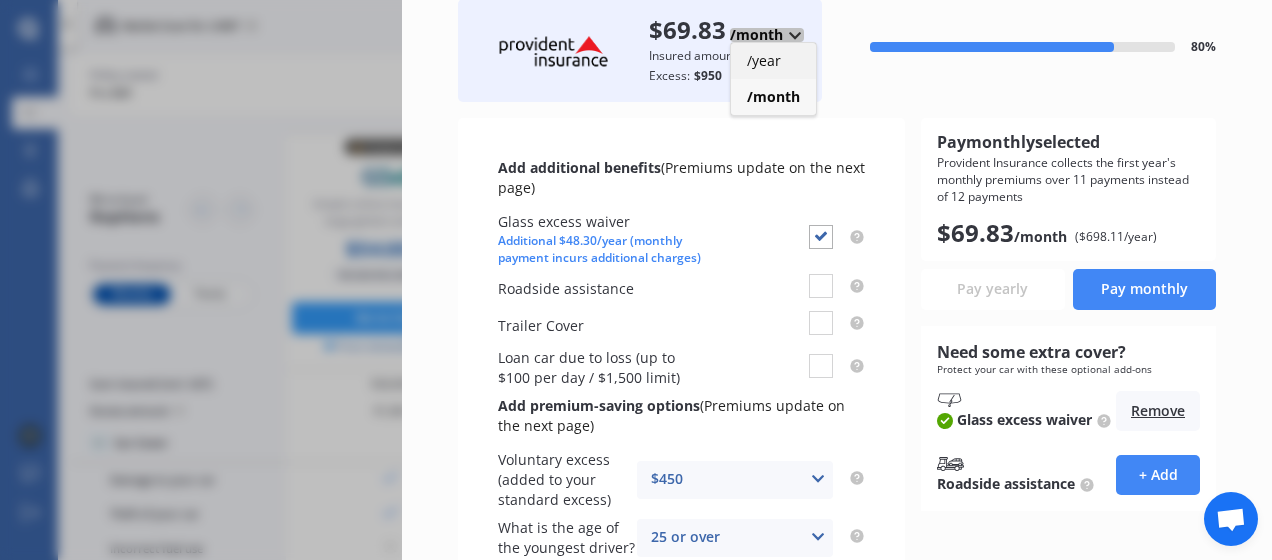 click on "/year" at bounding box center [773, 61] 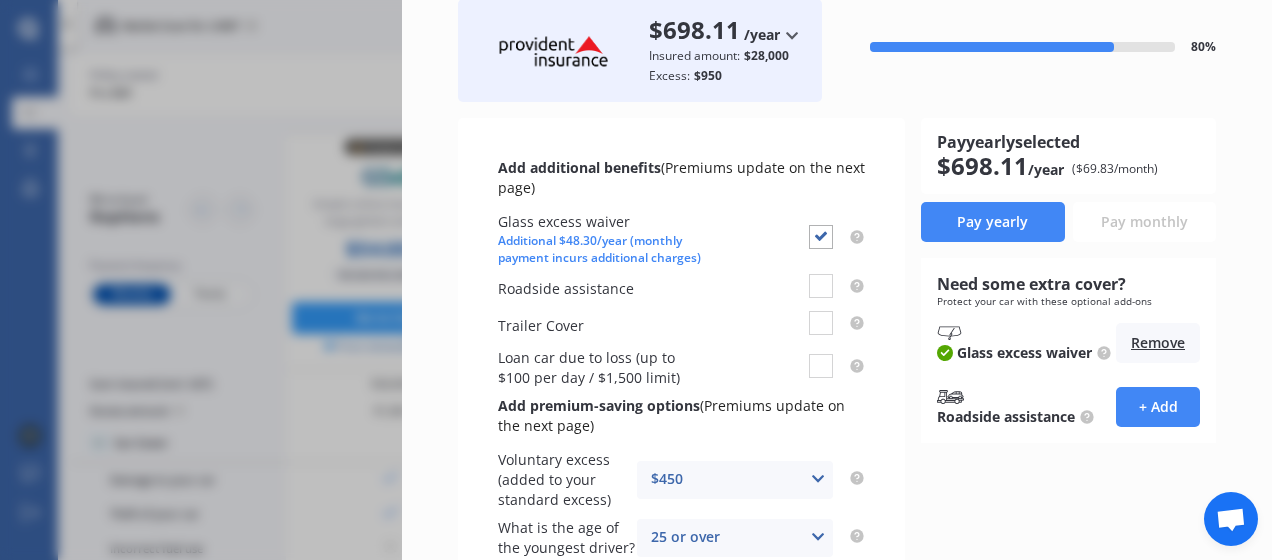 click on "$28,000" at bounding box center (766, 56) 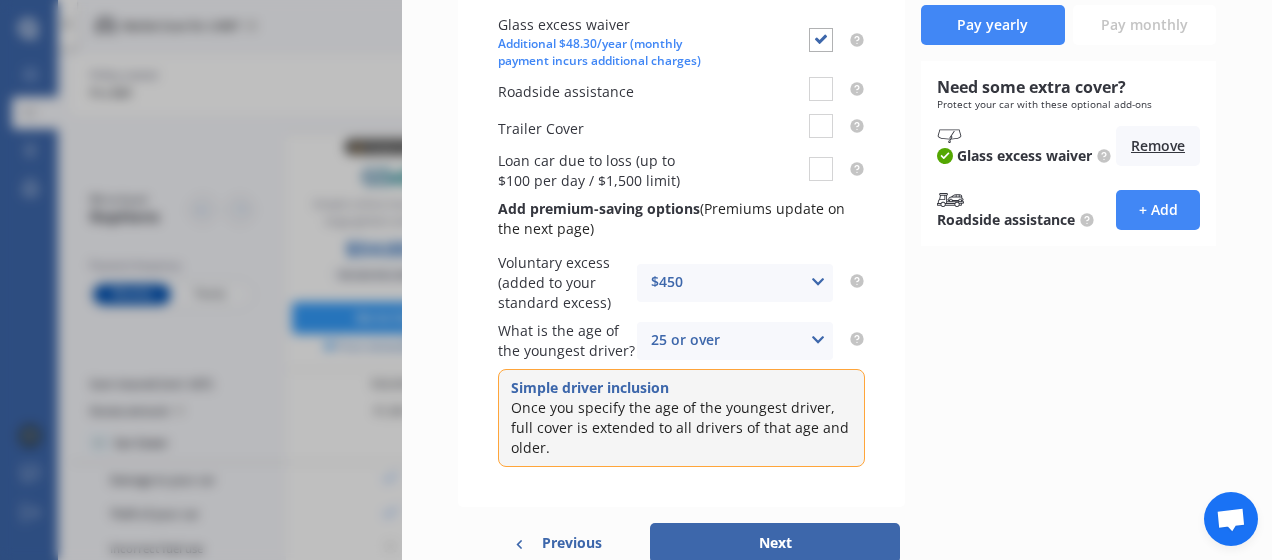 scroll, scrollTop: 419, scrollLeft: 0, axis: vertical 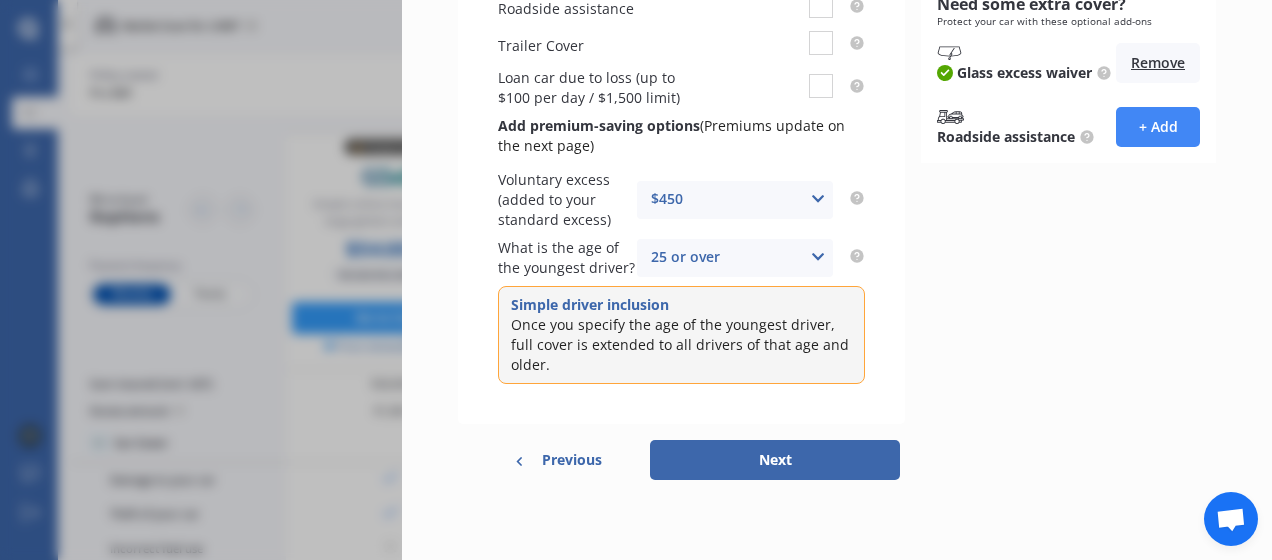 click on "Next" at bounding box center [775, 460] 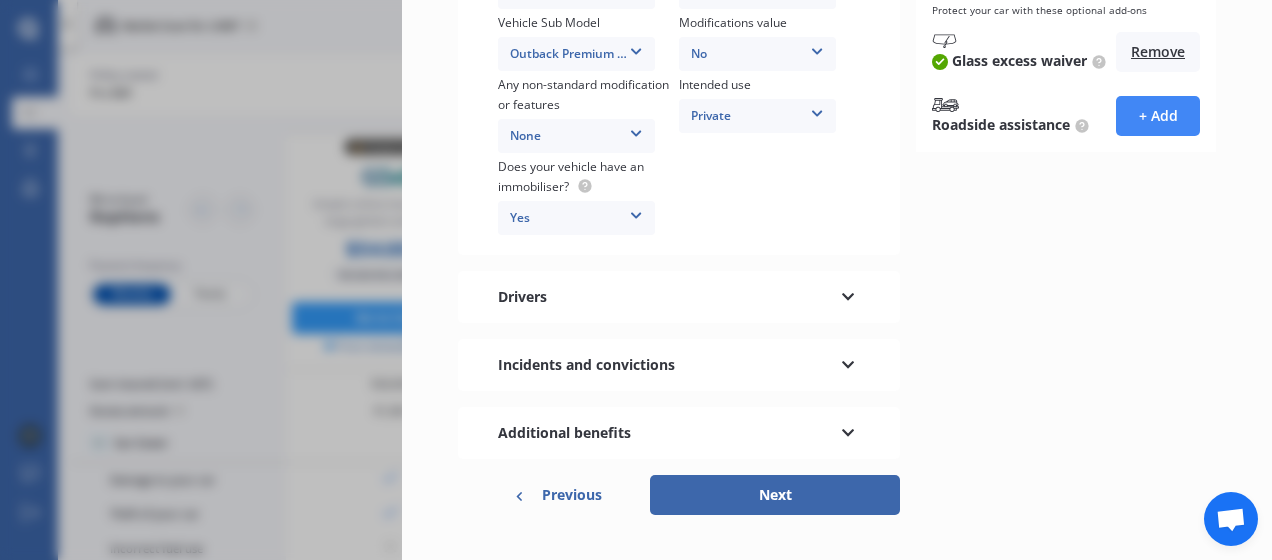 scroll, scrollTop: 580, scrollLeft: 0, axis: vertical 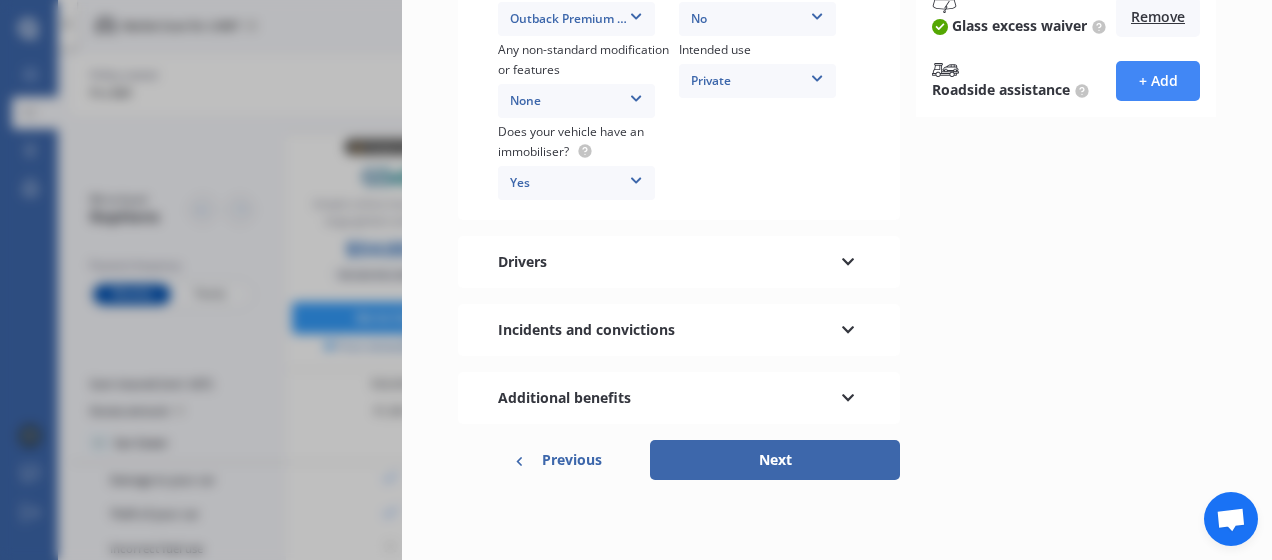 click at bounding box center [848, 259] 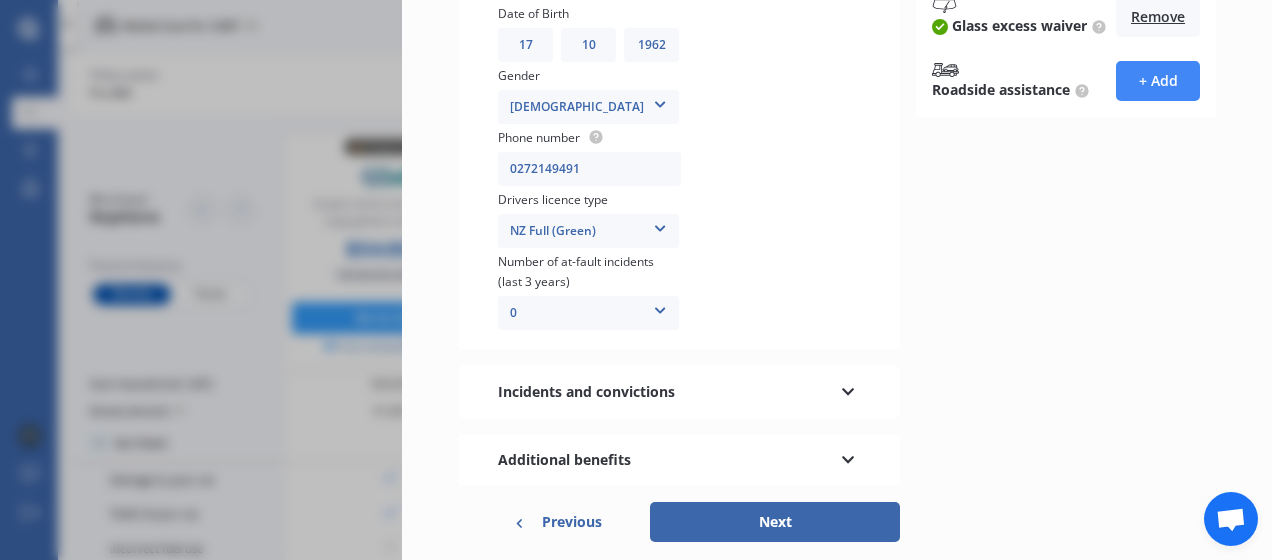click on "Incidents and convictions" at bounding box center (679, 392) 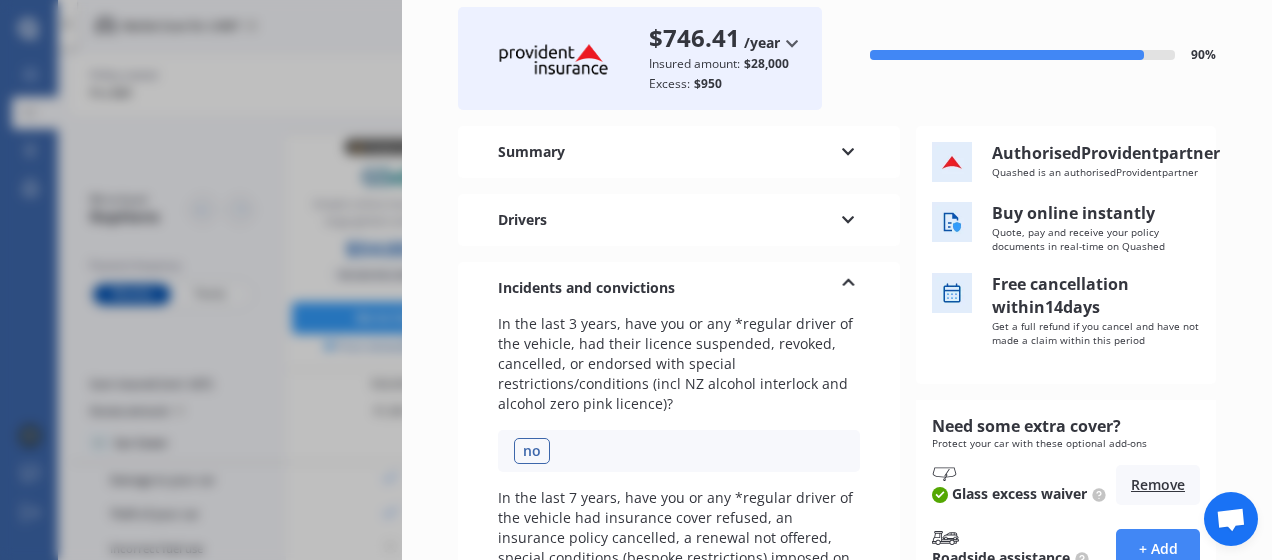 scroll, scrollTop: 110, scrollLeft: 0, axis: vertical 